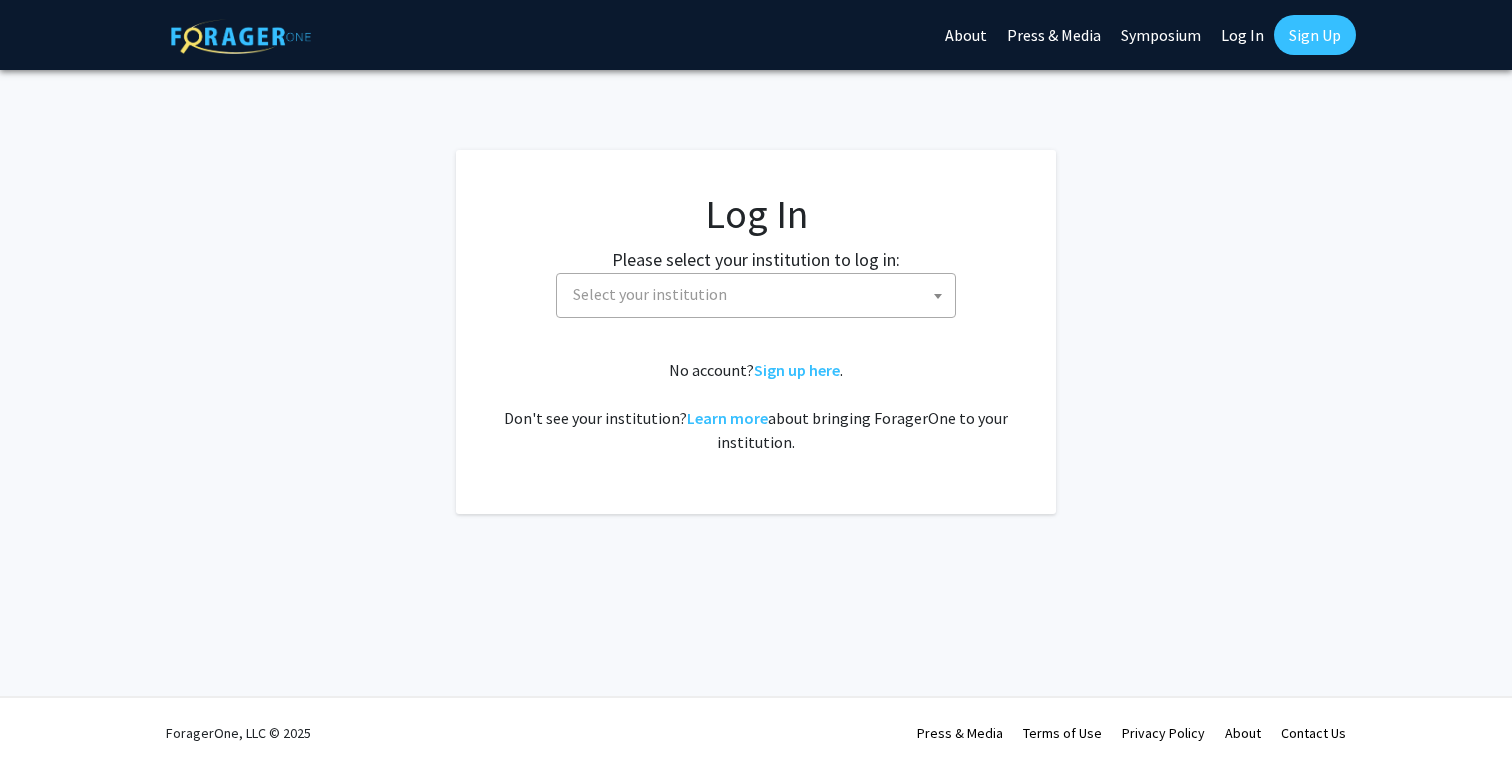 select 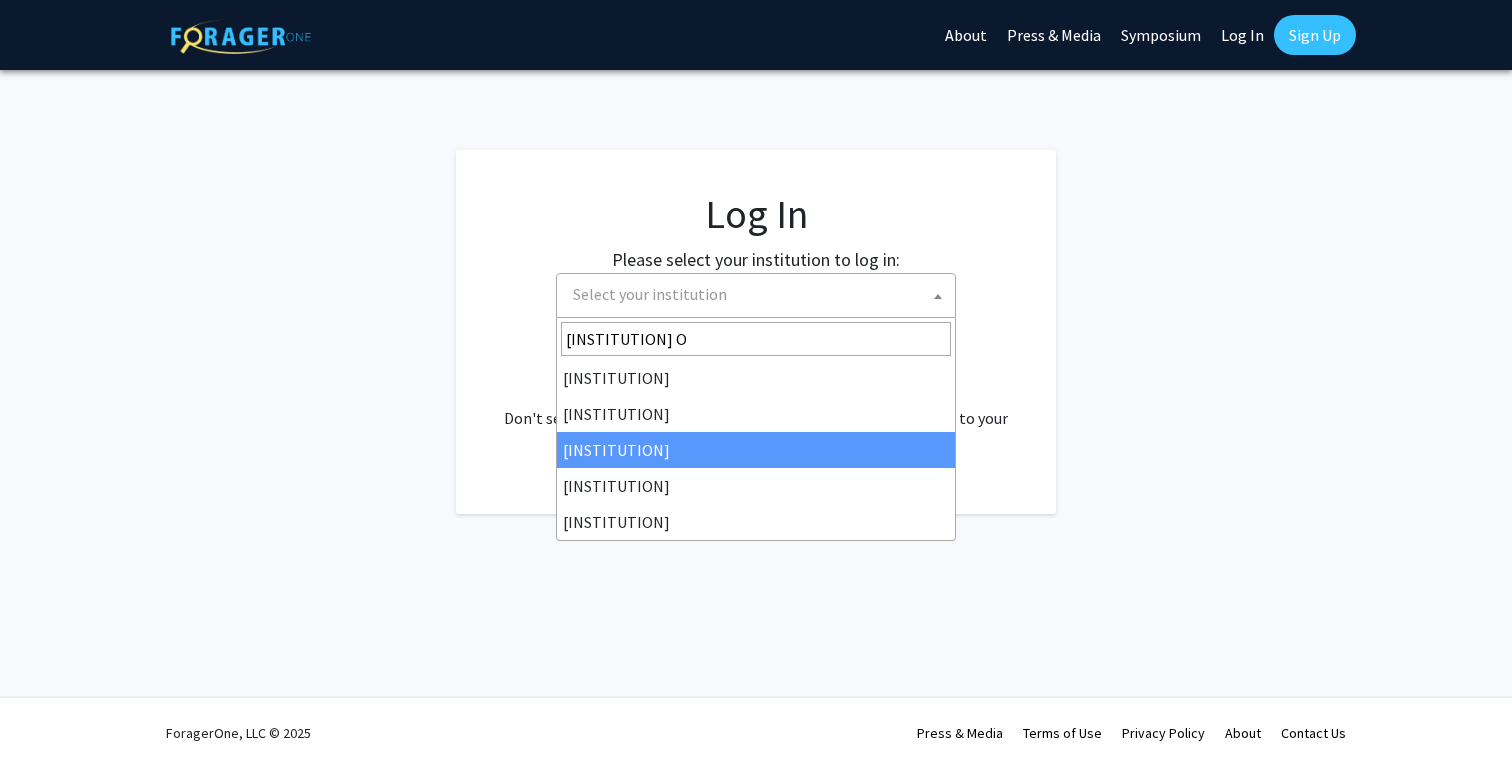 type on "[INSTITUTION] O" 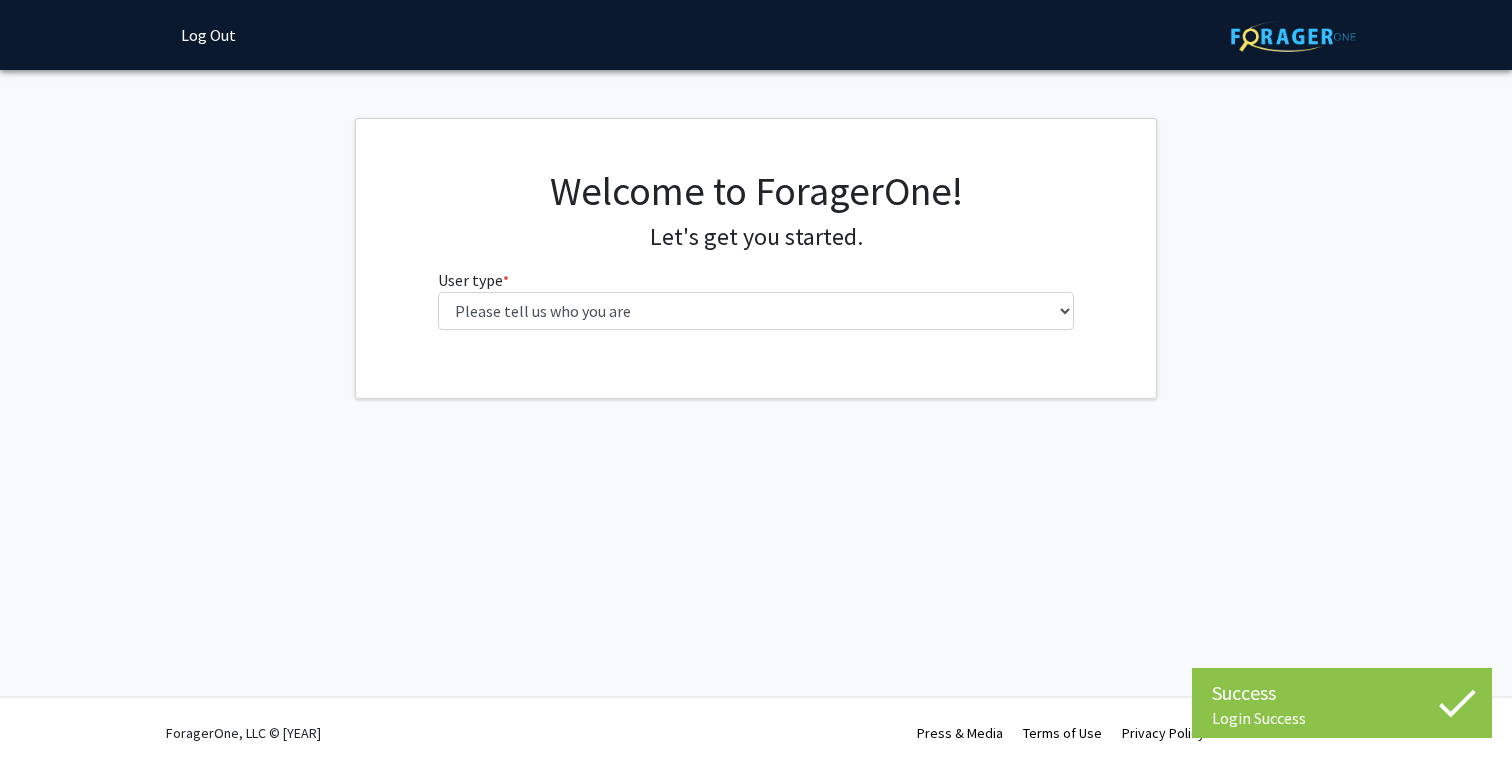 scroll, scrollTop: 0, scrollLeft: 0, axis: both 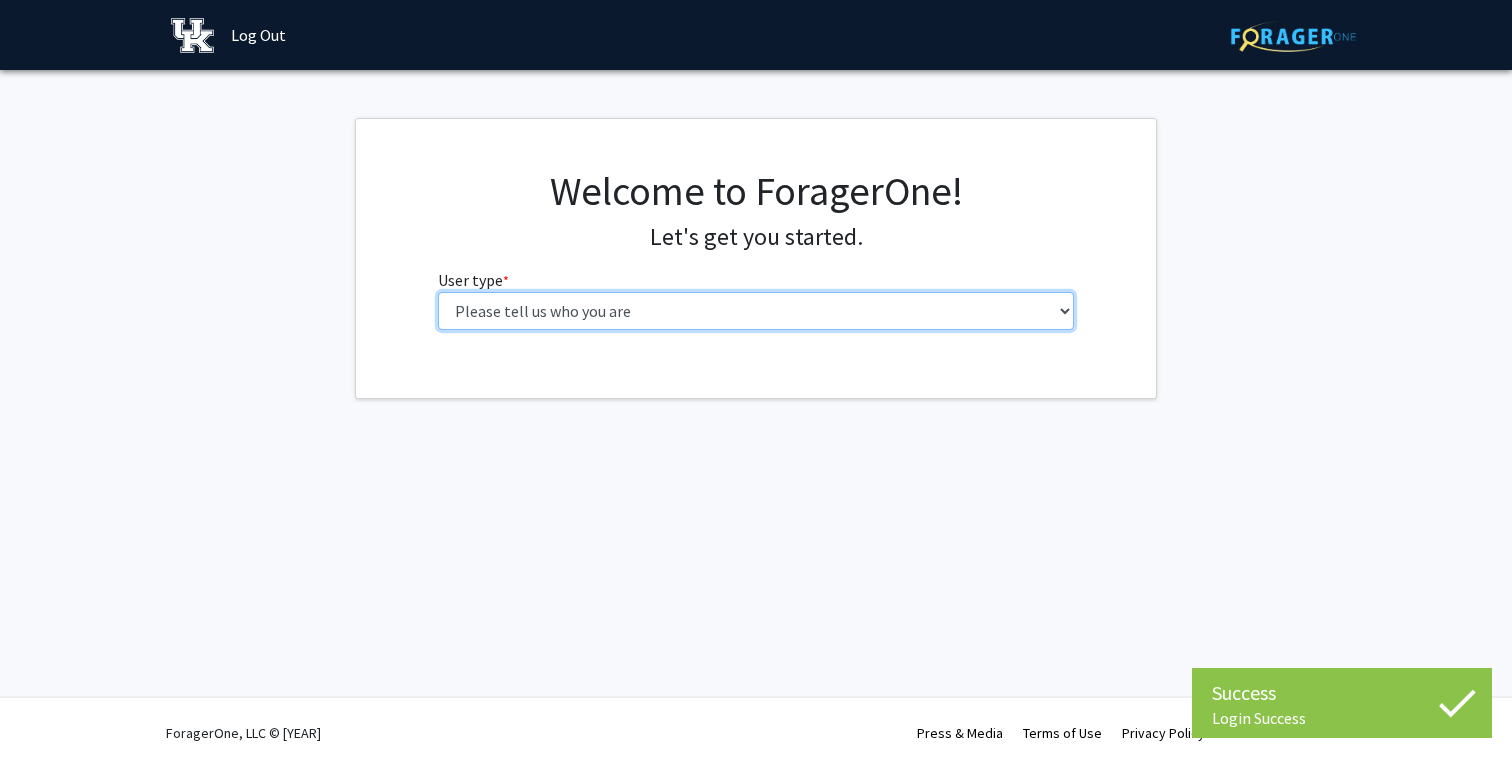 click on "Please tell us who you are  Undergraduate Student   Master's Student   Doctoral Candidate (PhD, MD, DMD, PharmD, etc.)   Postdoctoral Researcher / Research Staff / Medical Resident / Medical Fellow   Faculty   Administrative Staff" at bounding box center [756, 311] 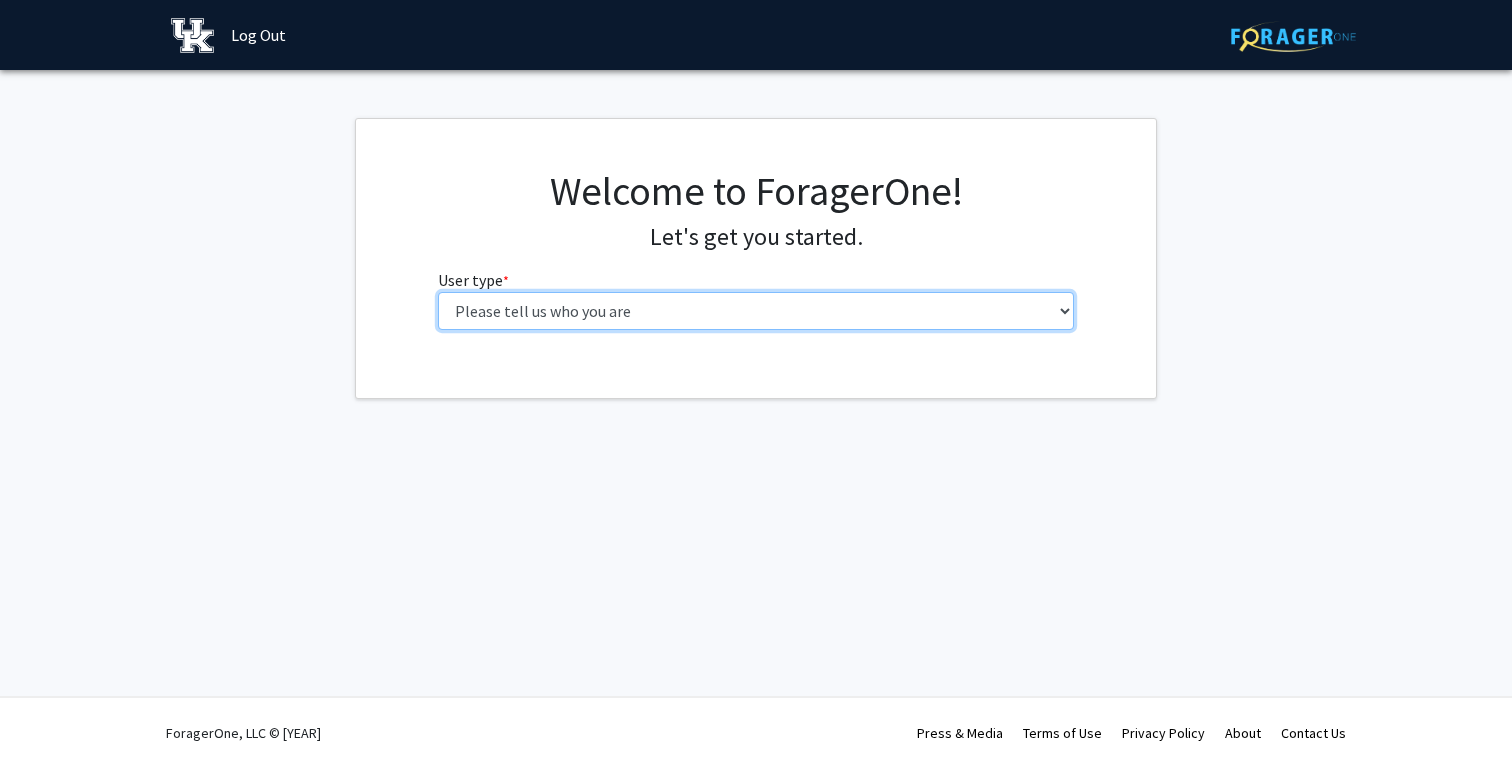 select on "1: undergrad" 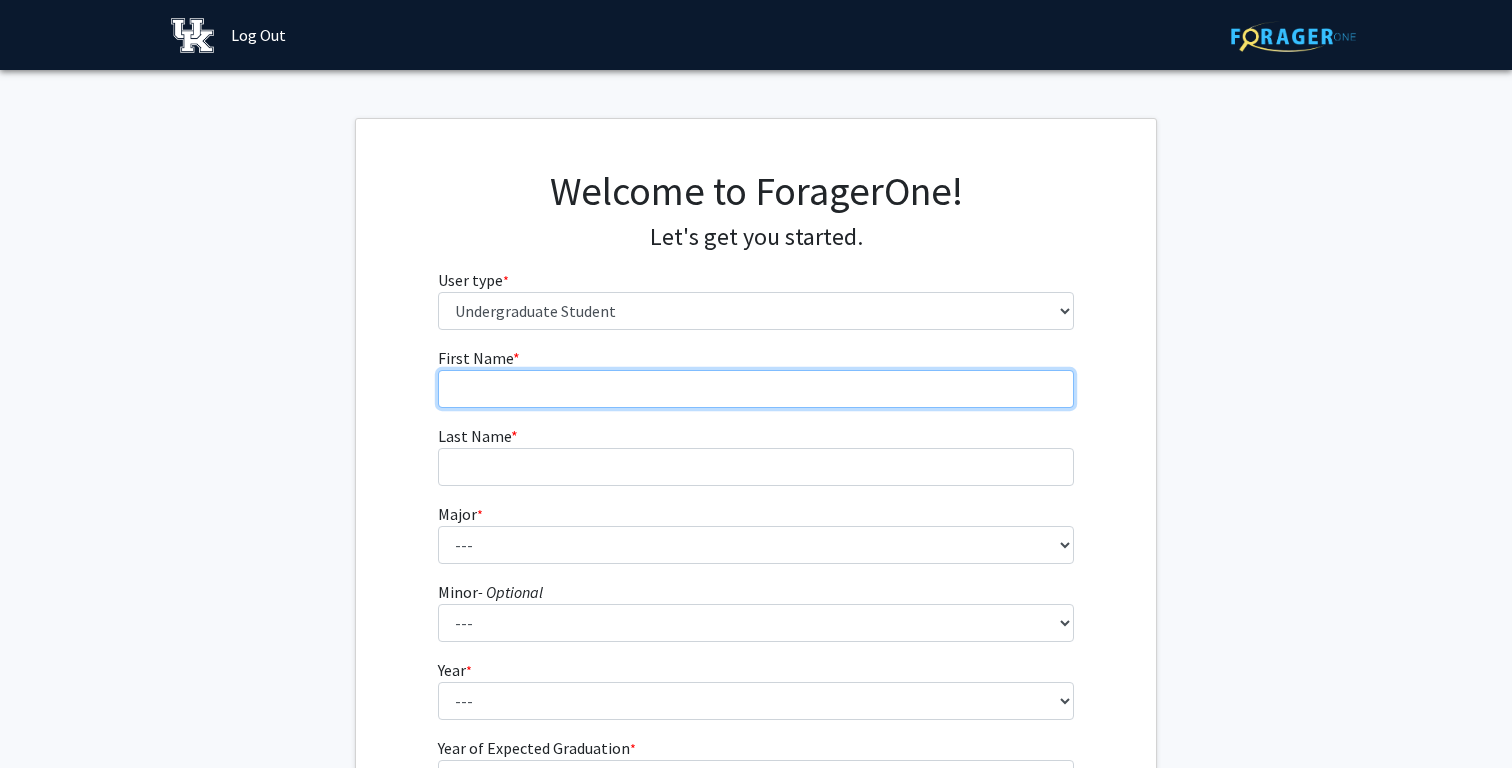 click on "First Name * required" at bounding box center (756, 389) 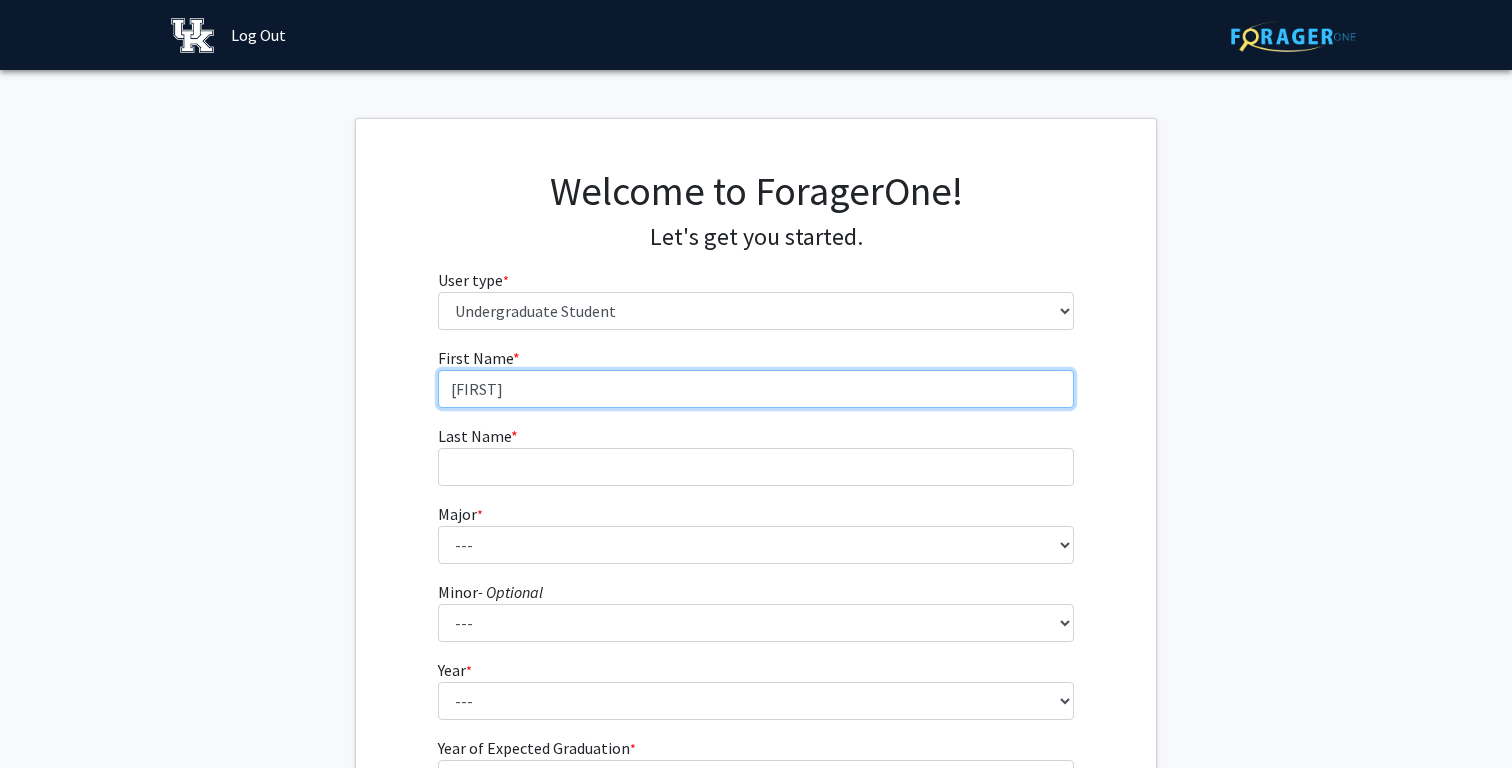 type on "[FIRST]" 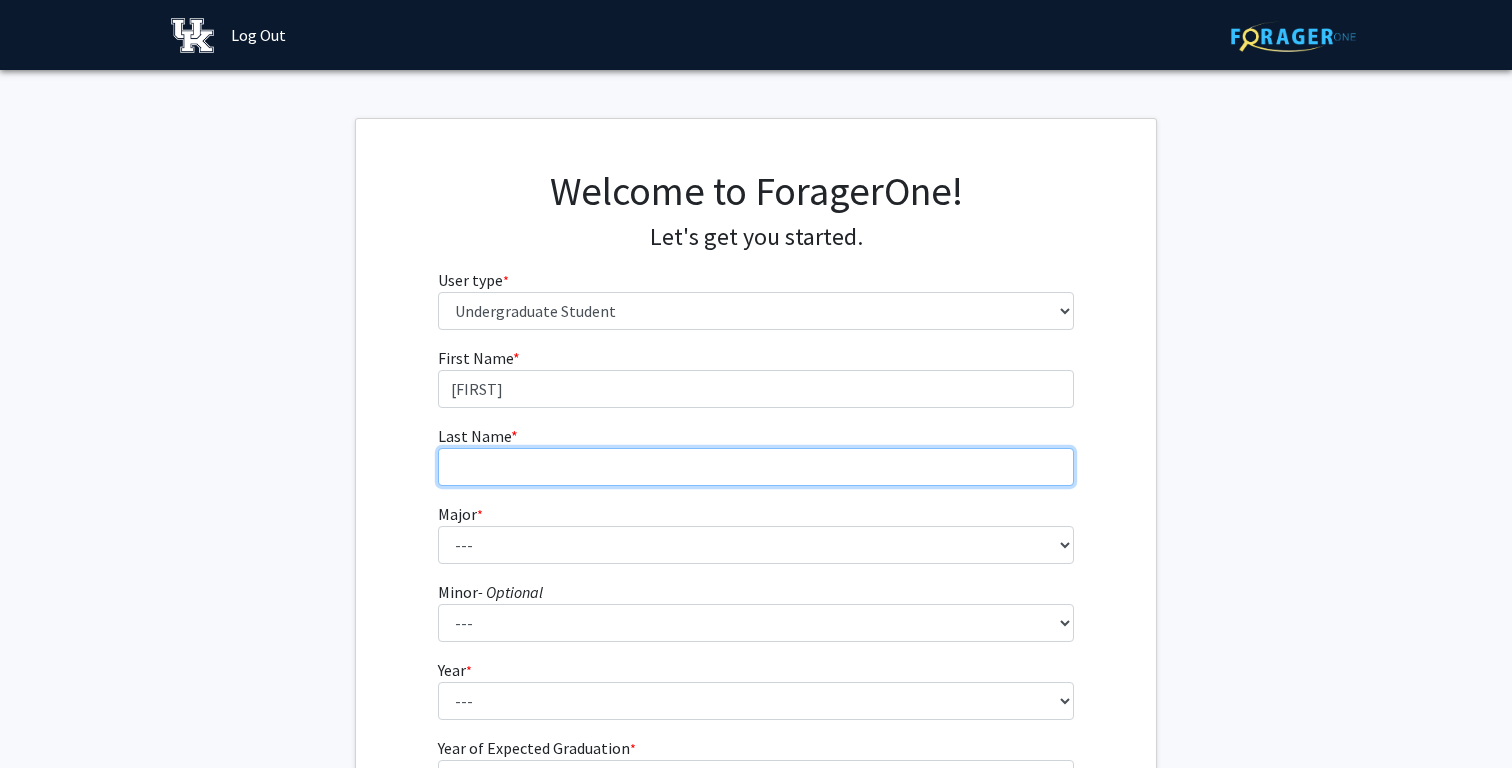 click on "Last Name * required" at bounding box center (756, 467) 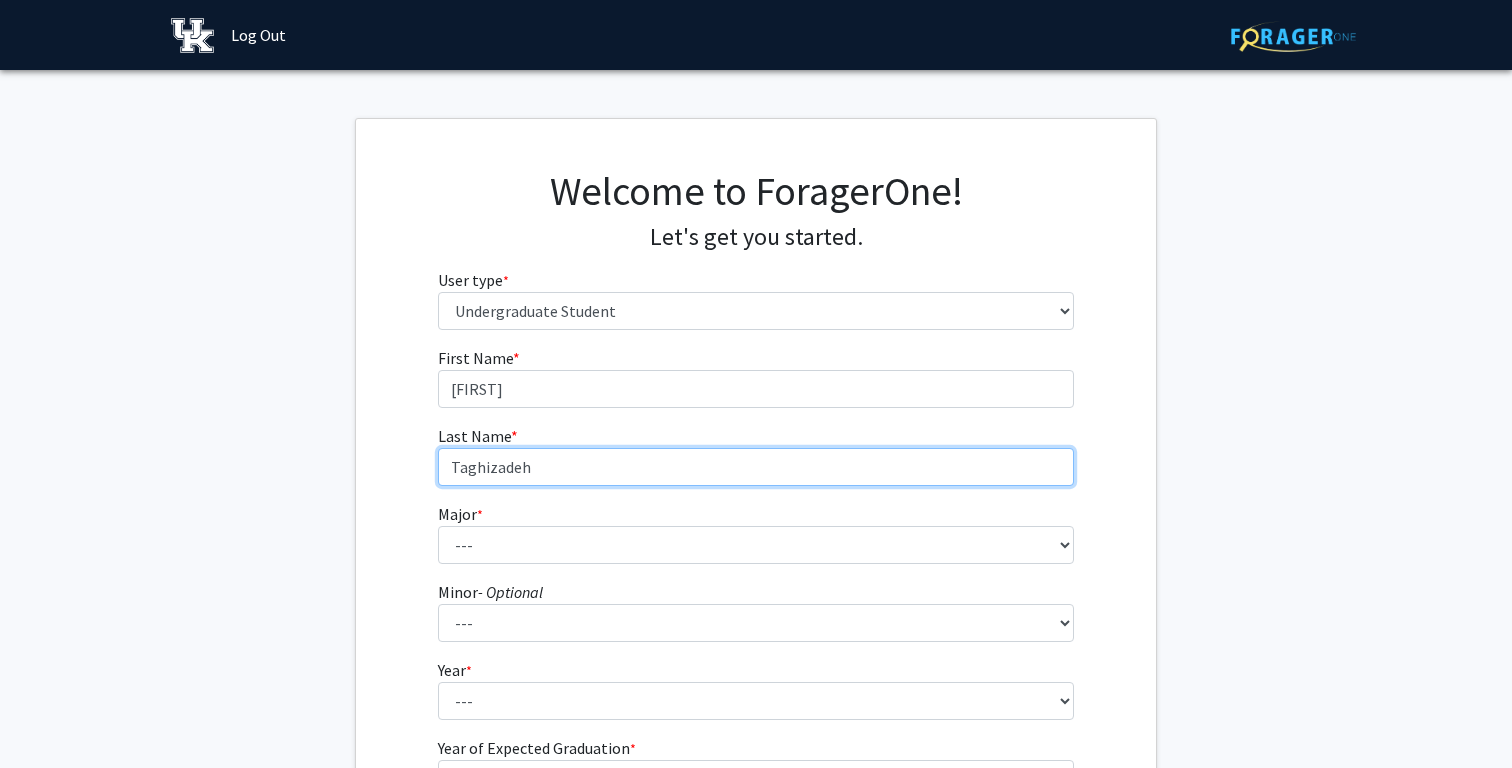 type on "Taghizadeh" 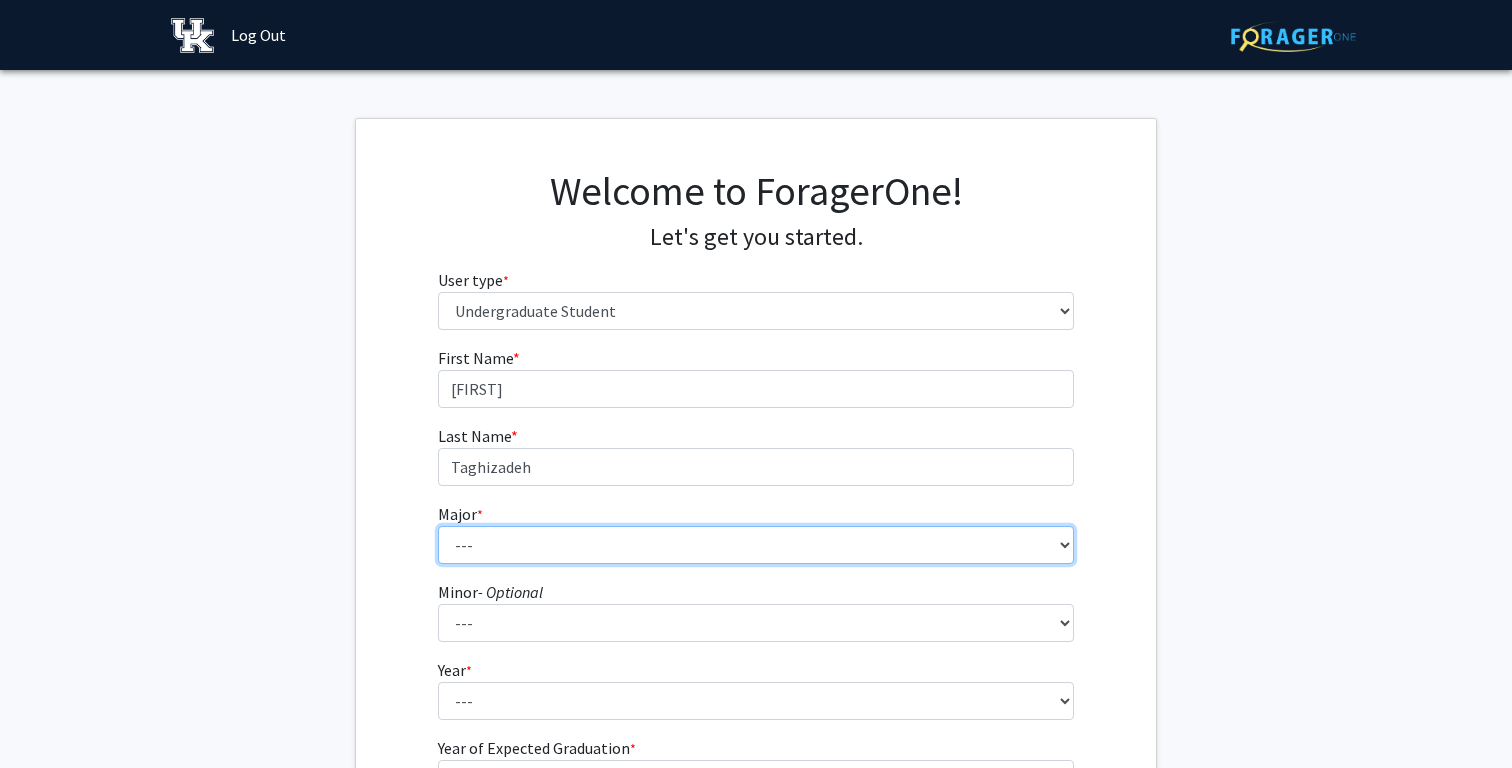 click on "---  Accounting   Aerospace Engineering   African American & Africana Studies   Agricultural and Medical Biotechnology   Agricultural Economics   Agriculture   Animal Sciences   Anthropology   Appalachian Studies Certificate   Architecture   Art Education   Art History & Visual Studies   Art Studio   Arts Administration   Automotive Production Engineering Certificate   Biology   Biomedical Engineering   Biopharmaceutical Engineering Certificate   Biosystems Engineering   Career & Technical Education   Certificate in Filmmaking: Production and Dramatic Writing   Chemical Engineering   Chemistry   Civil Engineering   Clinical Leadership & Management   Communication   Communication Sciences & Disorders   Community & Leadership Development   Computer Engineering   Computer Engineering Technology   Computer Science   Consumer Economics & Family Financial Counseling   Cybersecurity Certificate   Dance   Dietetics and Human Nutrition   Digital Media Design   Distillation, Wine & Brewing Studies   Economics   Honors" at bounding box center (756, 545) 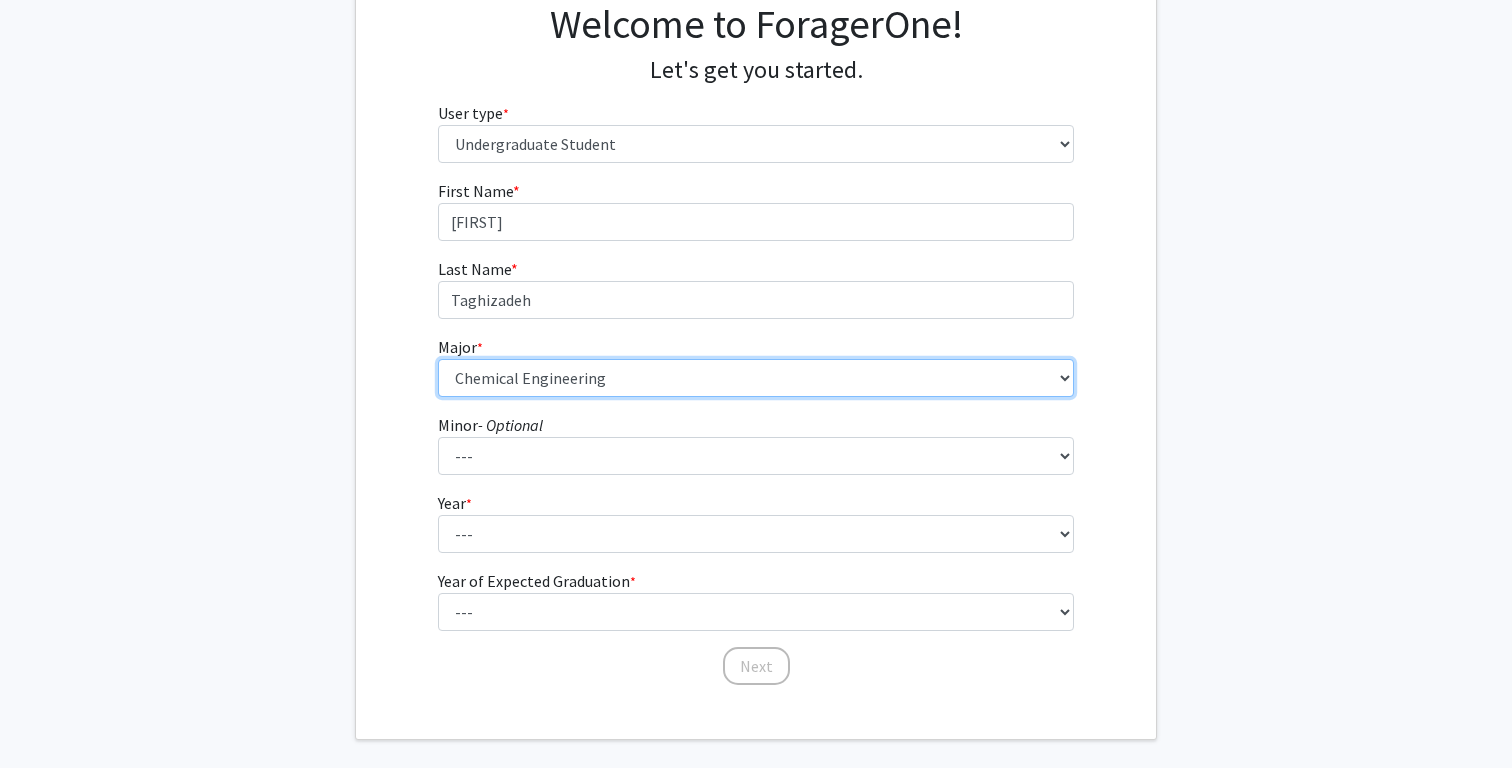 scroll, scrollTop: 255, scrollLeft: 0, axis: vertical 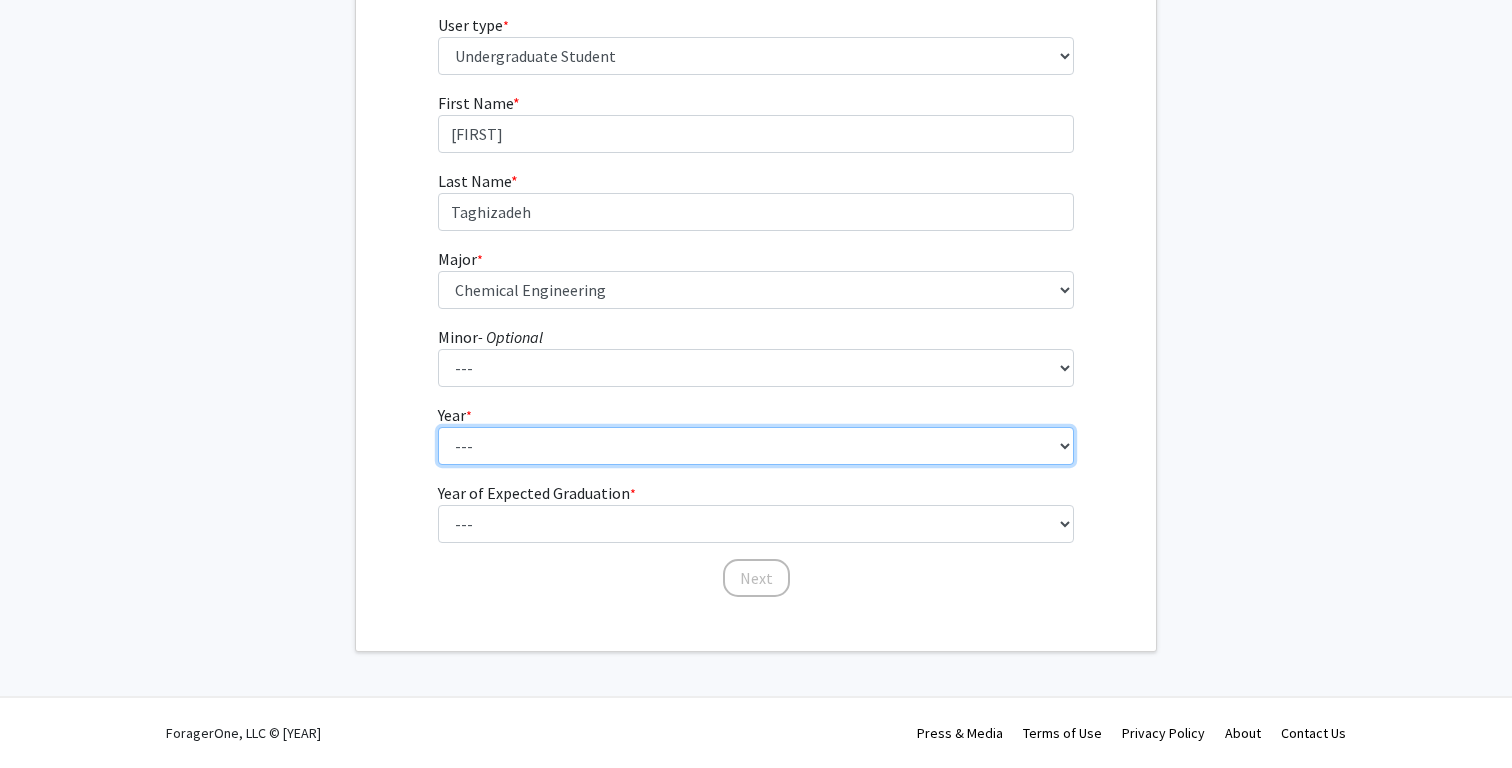 click on "---  First-year   Sophomore   Junior   Senior   Postbaccalaureate Certificate" at bounding box center (756, 446) 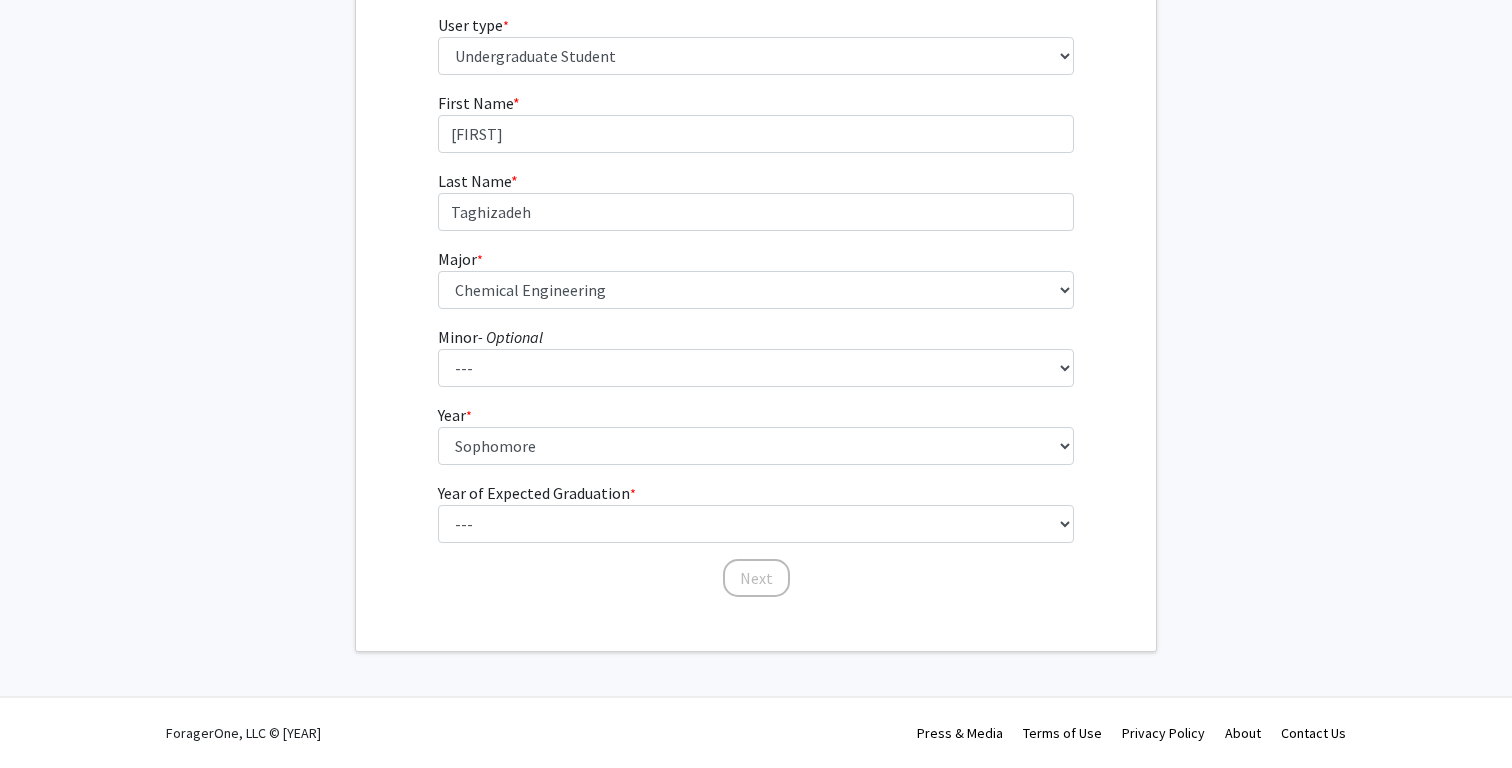click on "Year of Expected Graduation  * required" 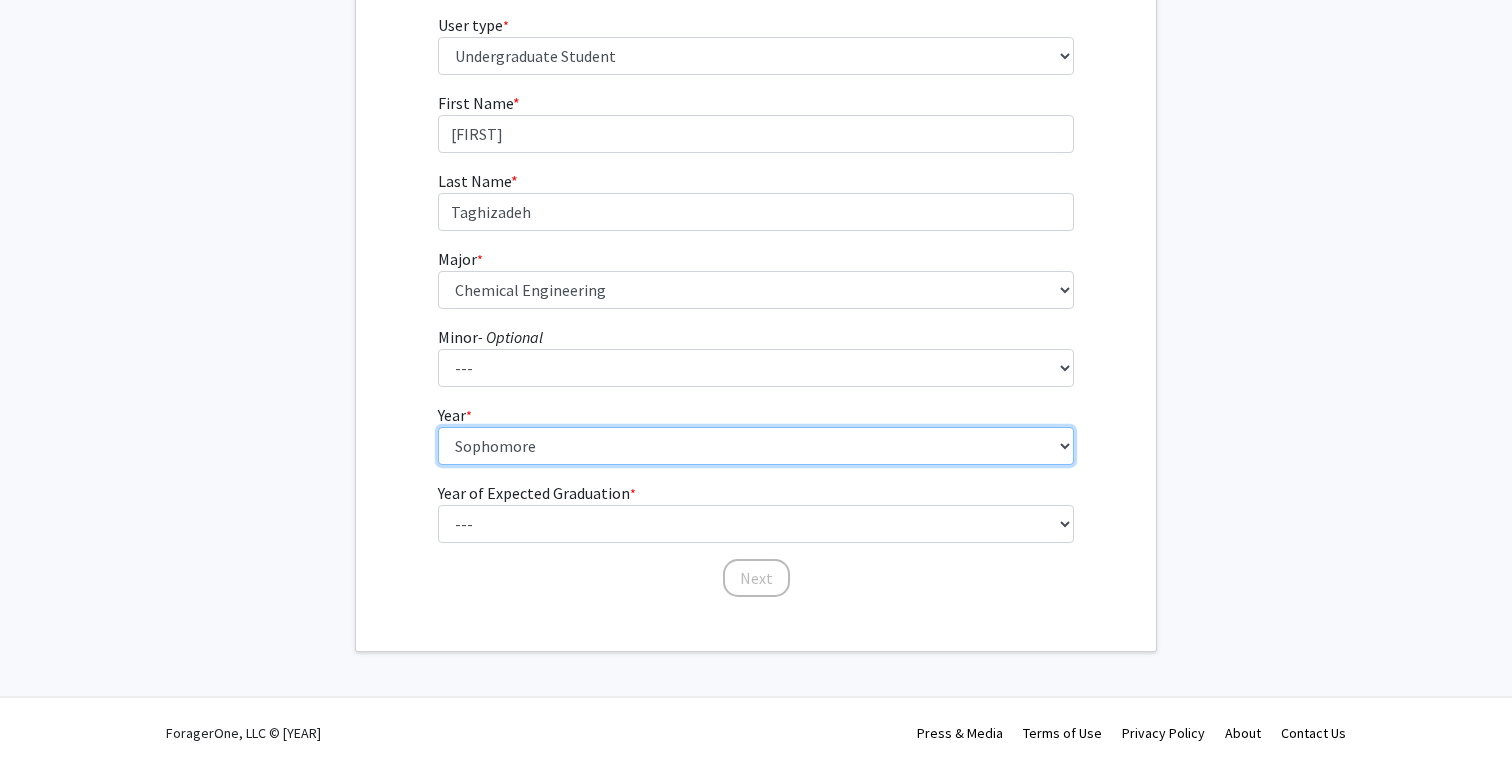 click on "---  First-year   Sophomore   Junior   Senior   Postbaccalaureate Certificate" at bounding box center [756, 446] 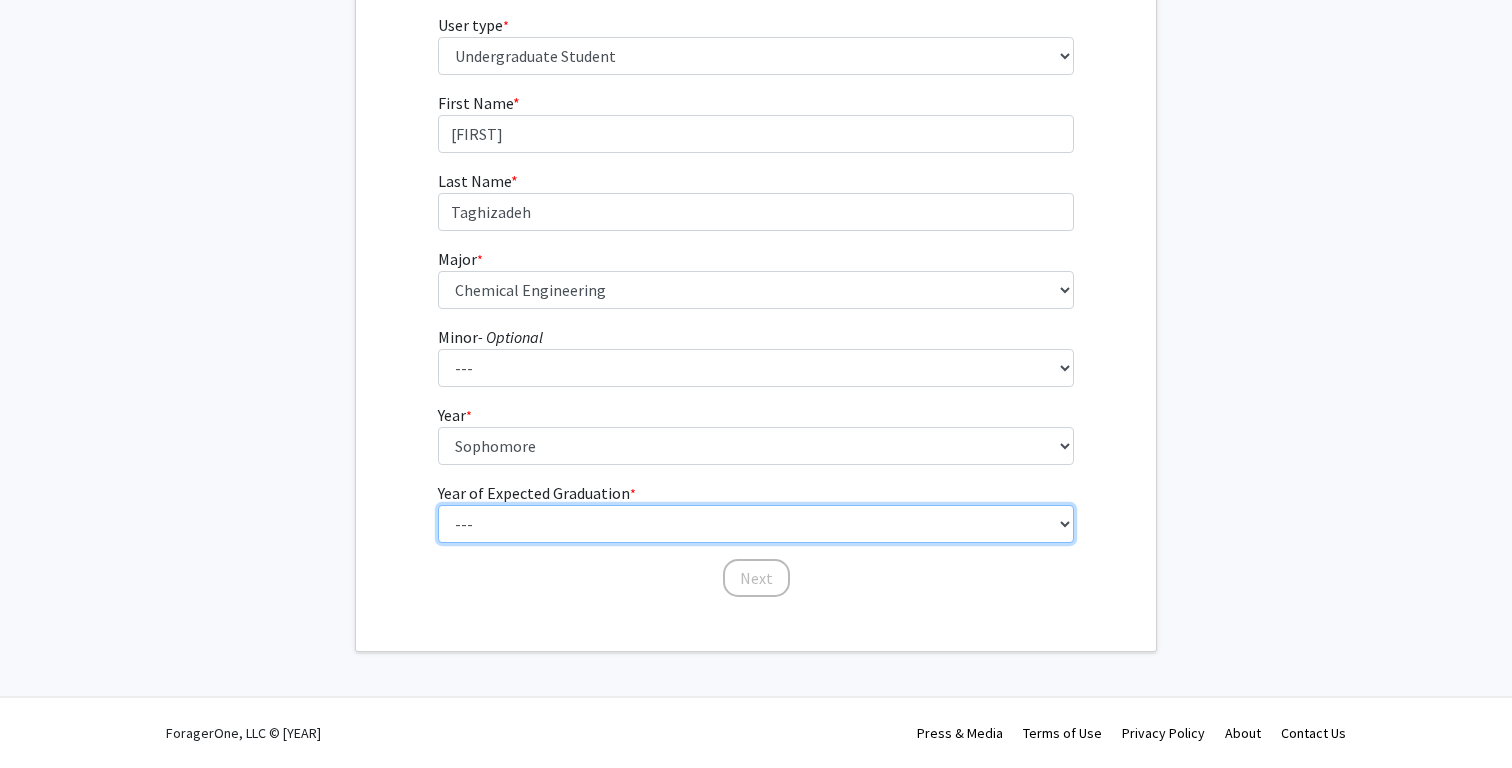 click on "---  2025   2026   2027   2028   2029   2030   2031   2032   2033   2034" at bounding box center [756, 524] 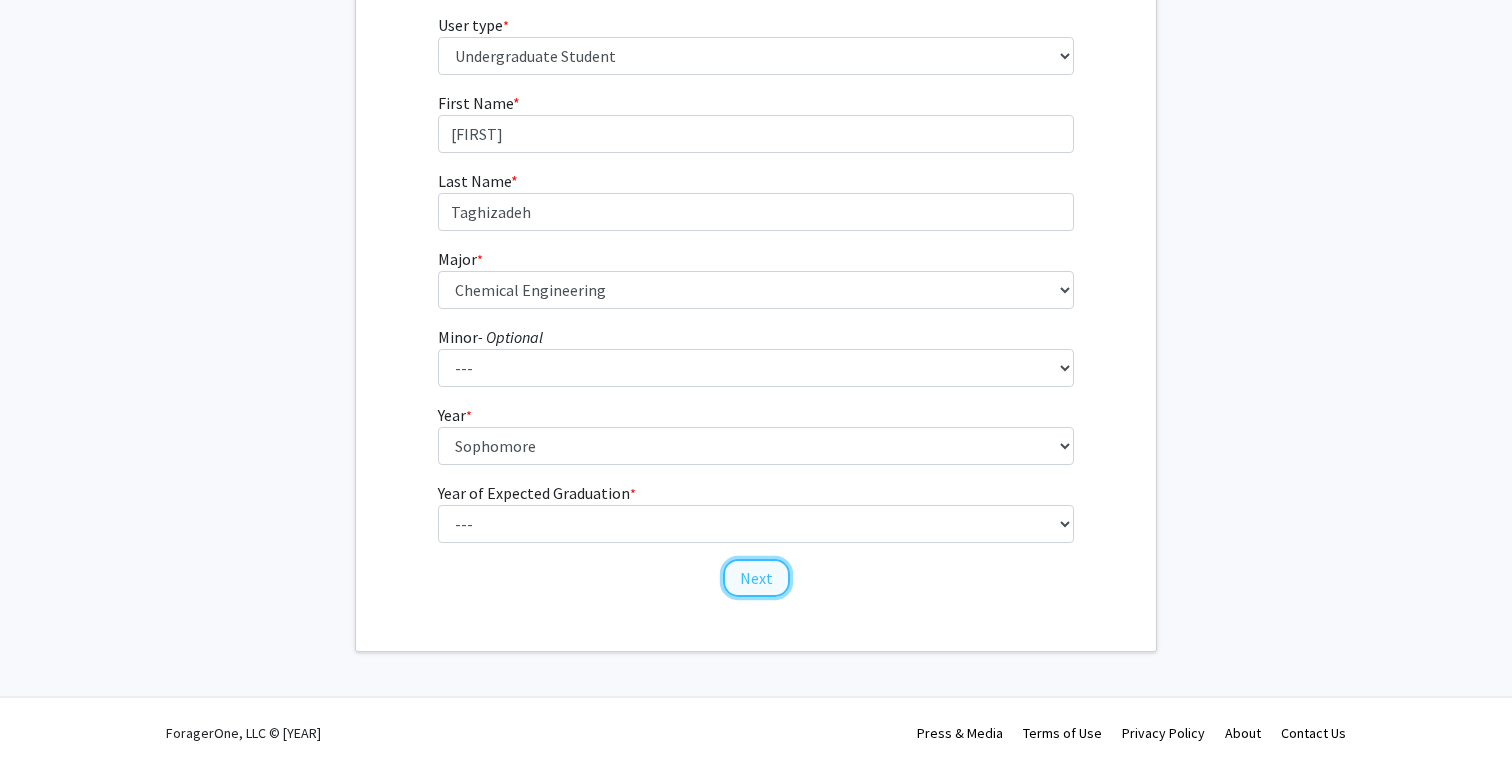 click on "Next" 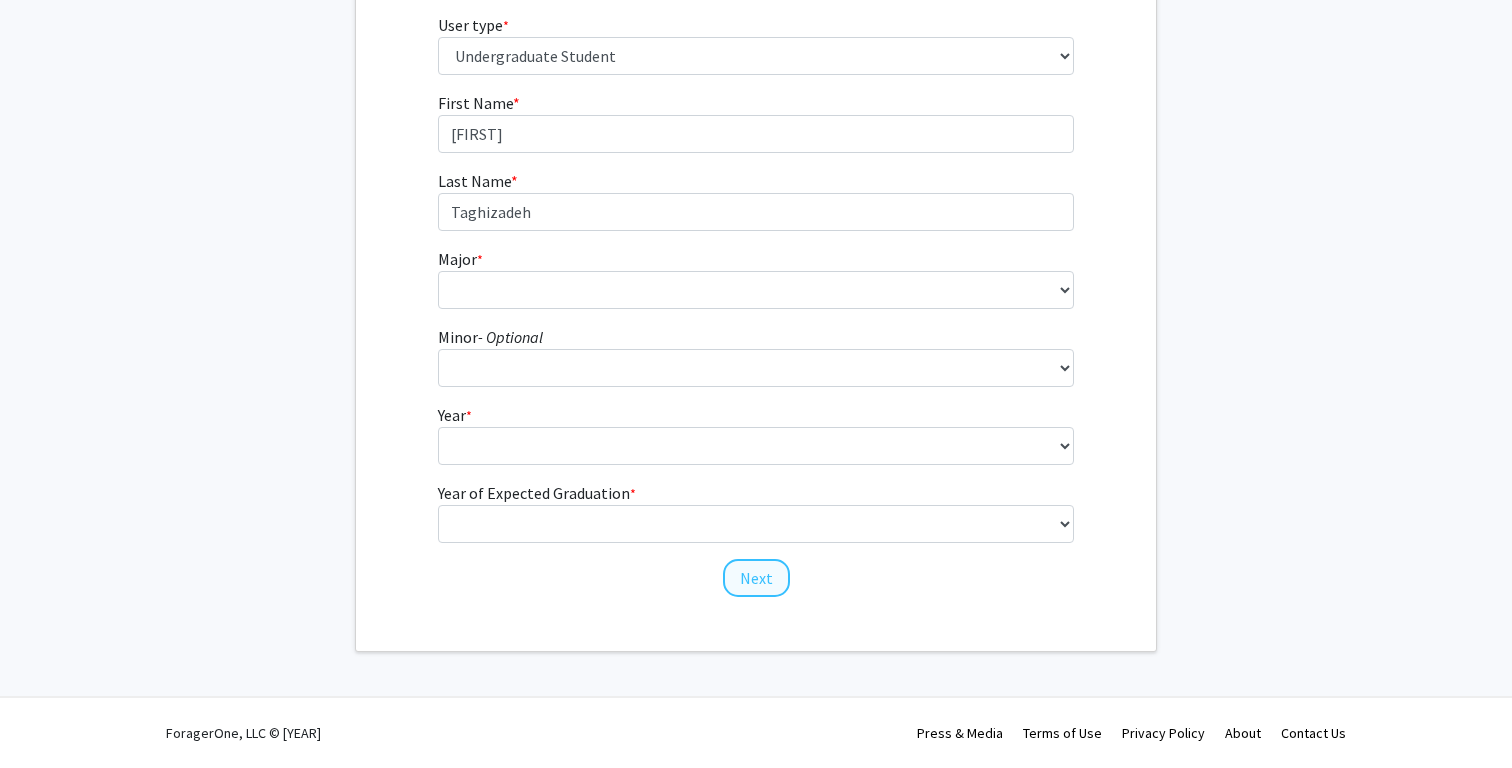 scroll, scrollTop: 0, scrollLeft: 0, axis: both 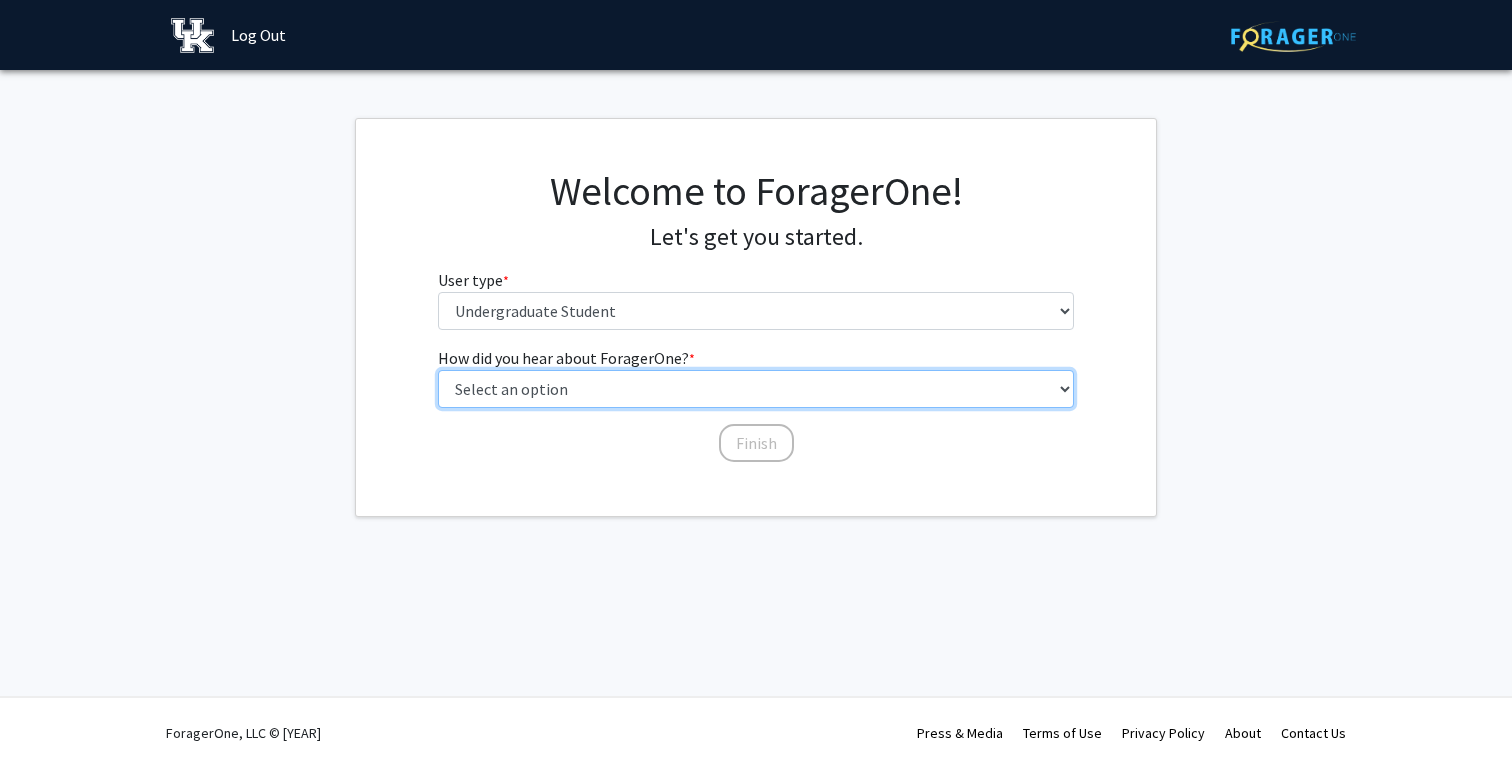 click on "Select an option  Peer/student recommendation   Faculty/staff recommendation   University website   University email or newsletter   Other" at bounding box center [756, 389] 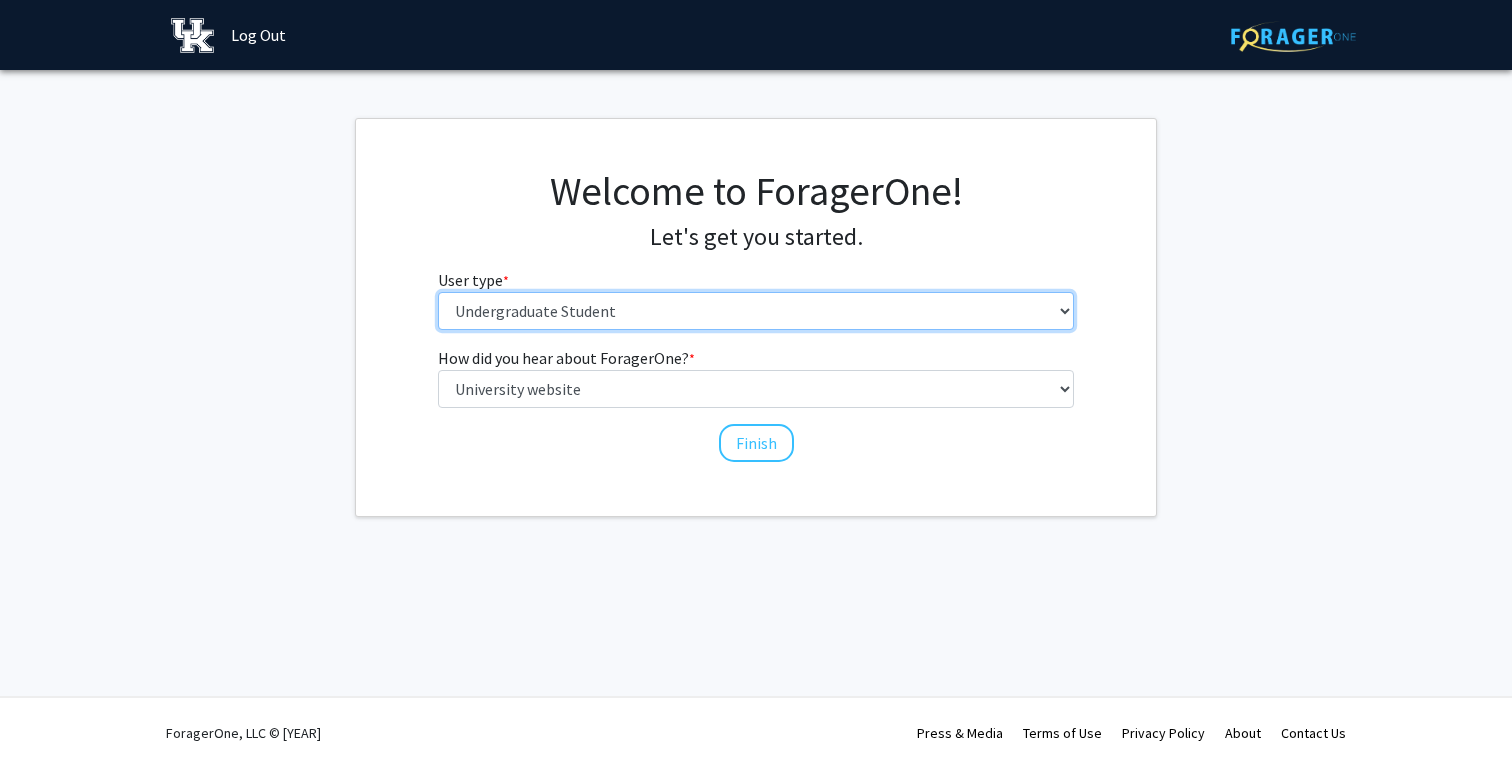 click on "Please tell us who you are  Undergraduate Student   Master's Student   Doctoral Candidate (PhD, MD, DMD, PharmD, etc.)   Postdoctoral Researcher / Research Staff / Medical Resident / Medical Fellow   Faculty   Administrative Staff" at bounding box center (756, 311) 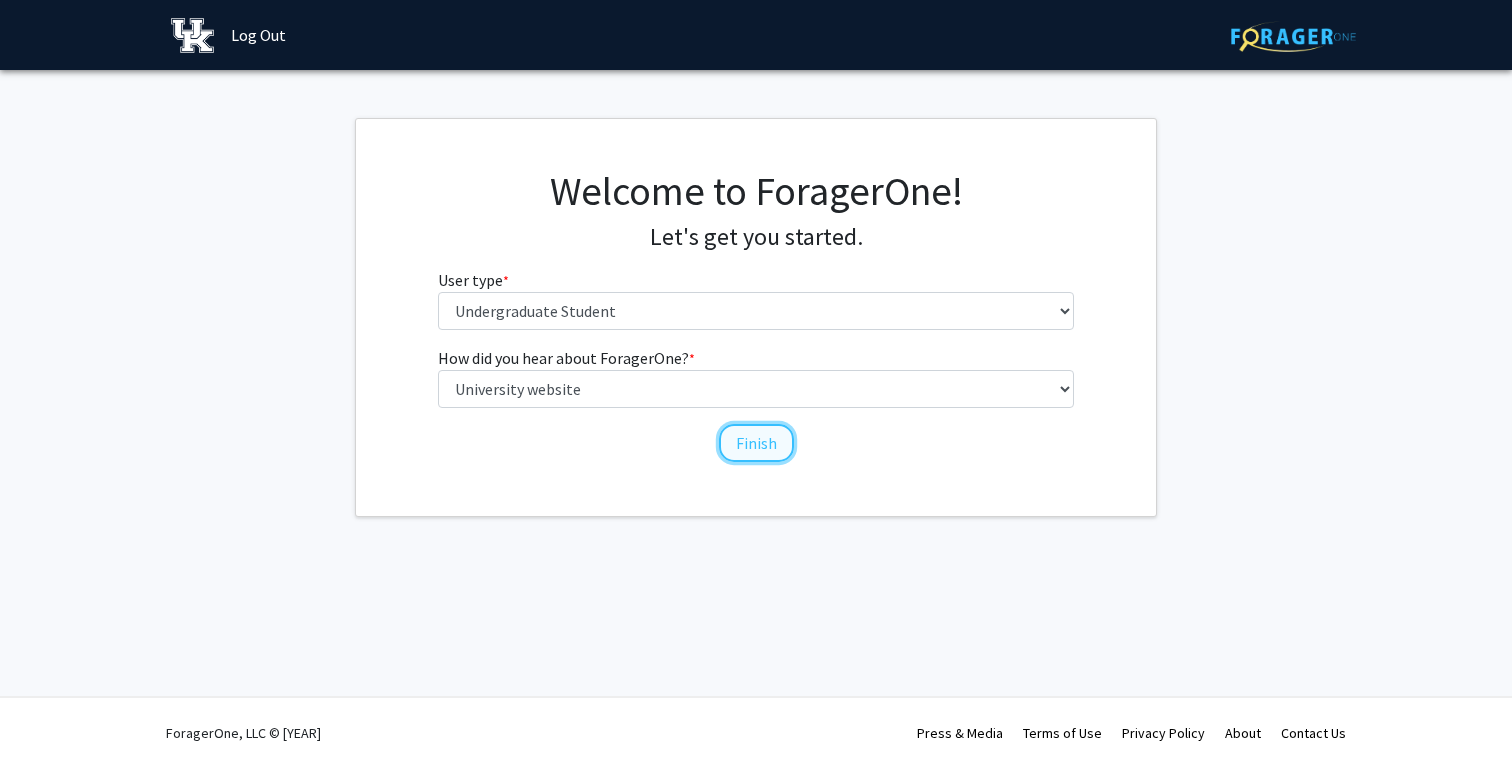 click on "Finish" 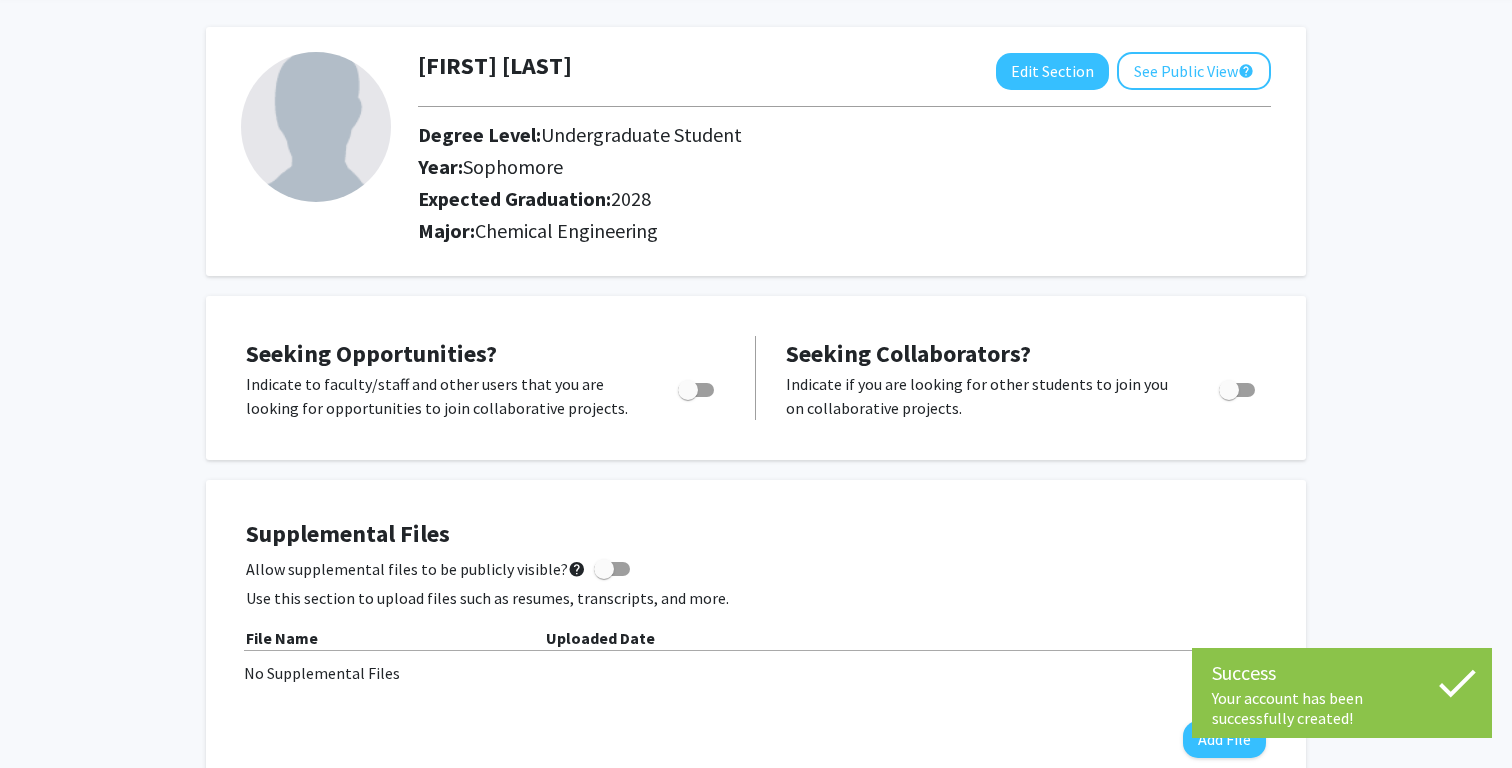 scroll, scrollTop: 82, scrollLeft: 0, axis: vertical 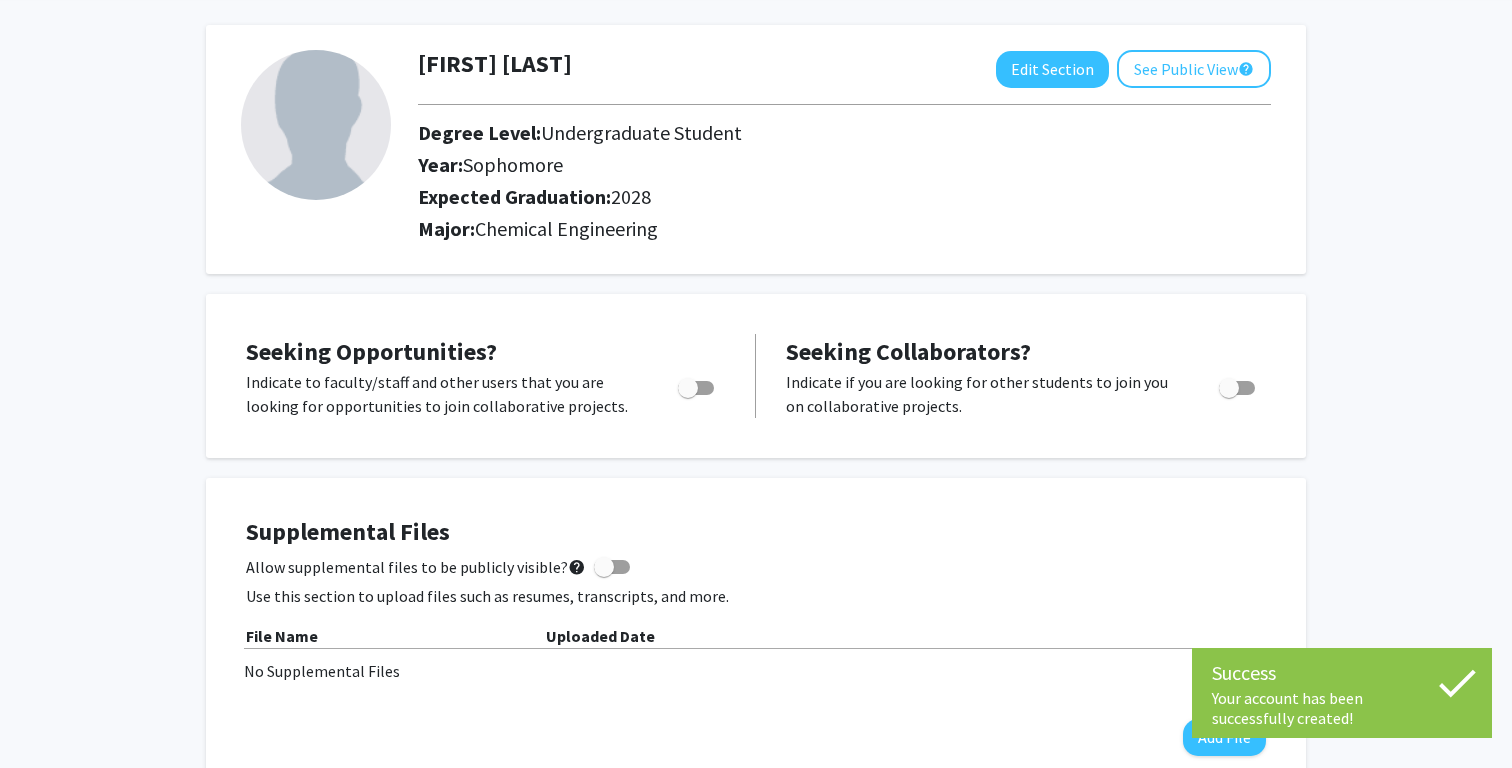 click at bounding box center [696, 388] 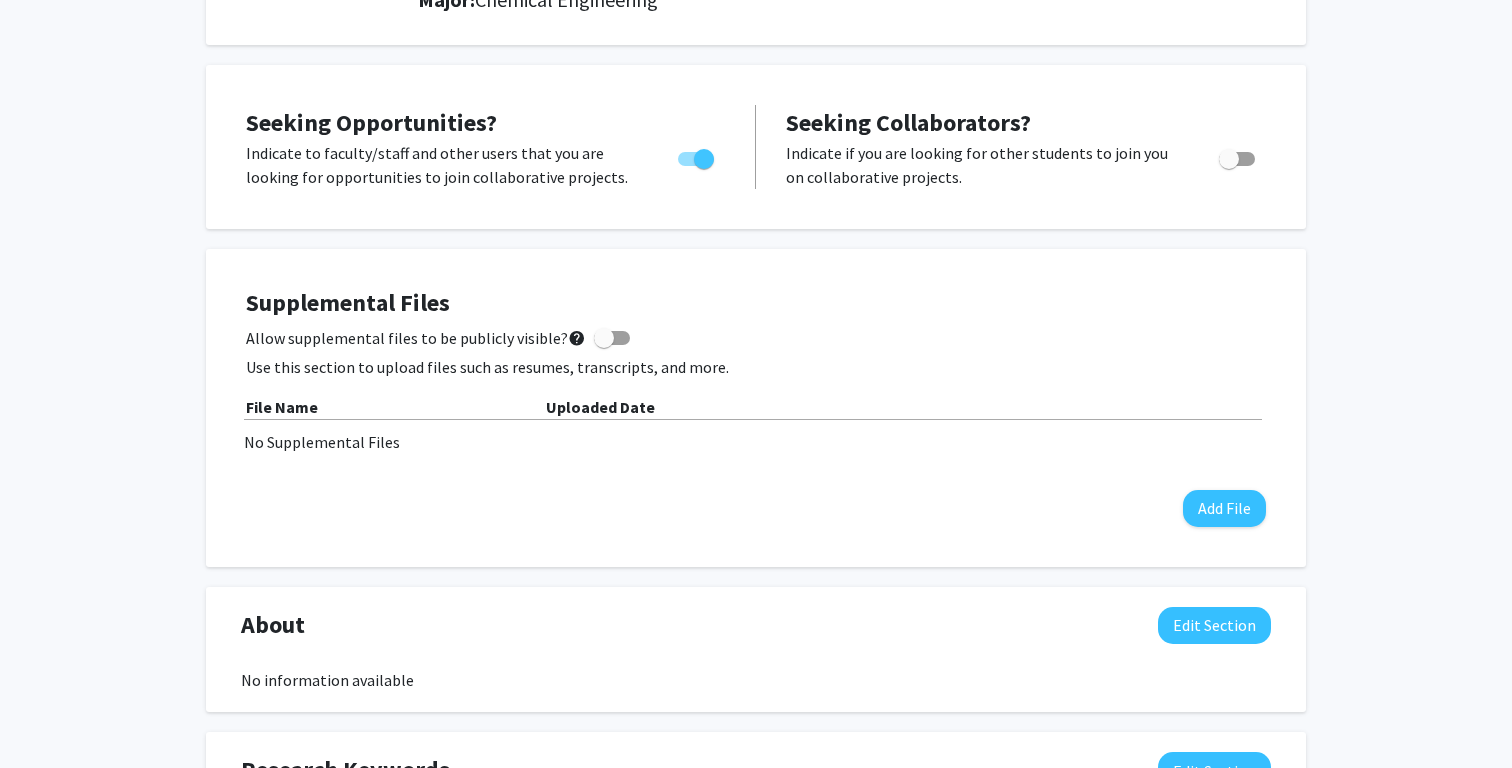 scroll, scrollTop: 0, scrollLeft: 0, axis: both 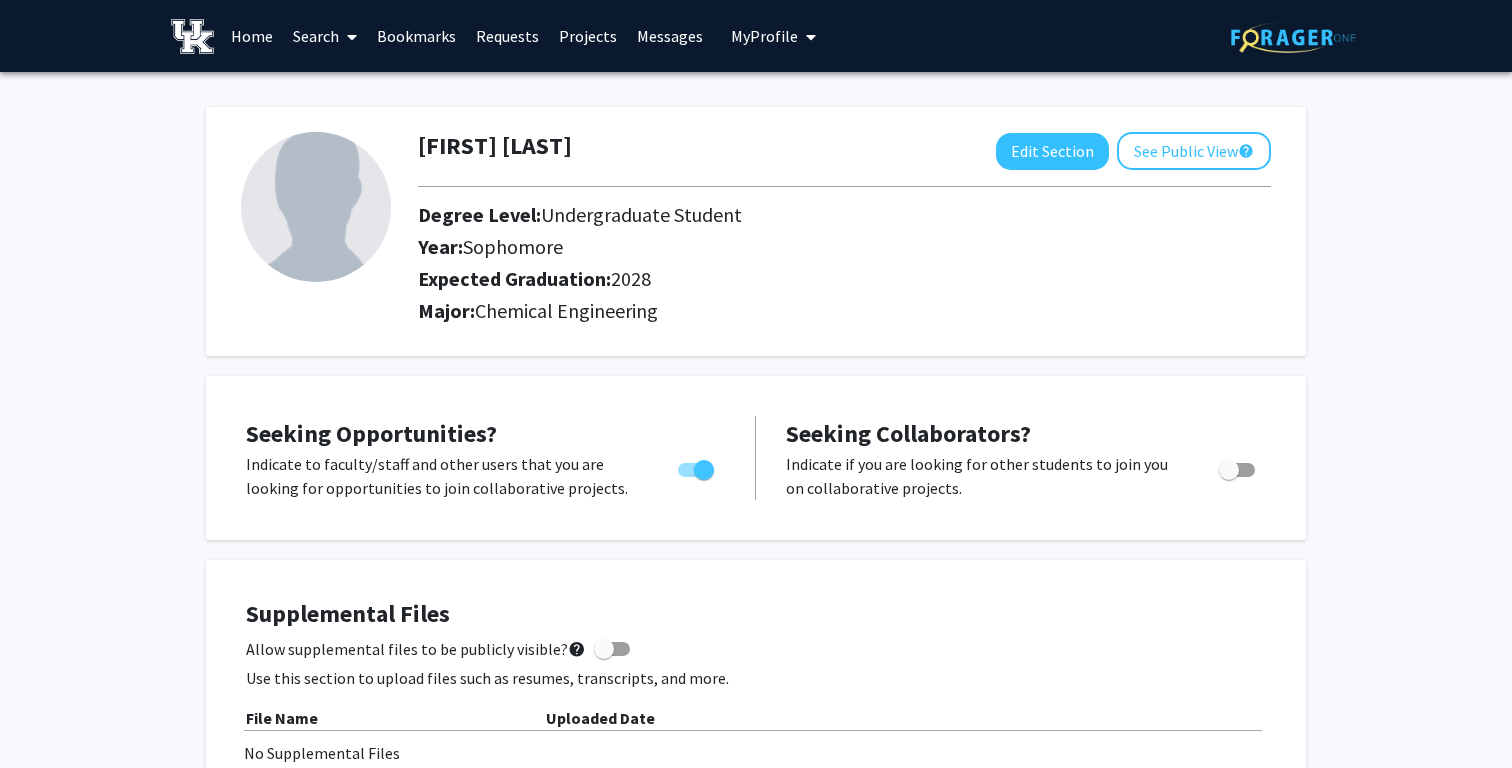 click on "Home" at bounding box center (252, 36) 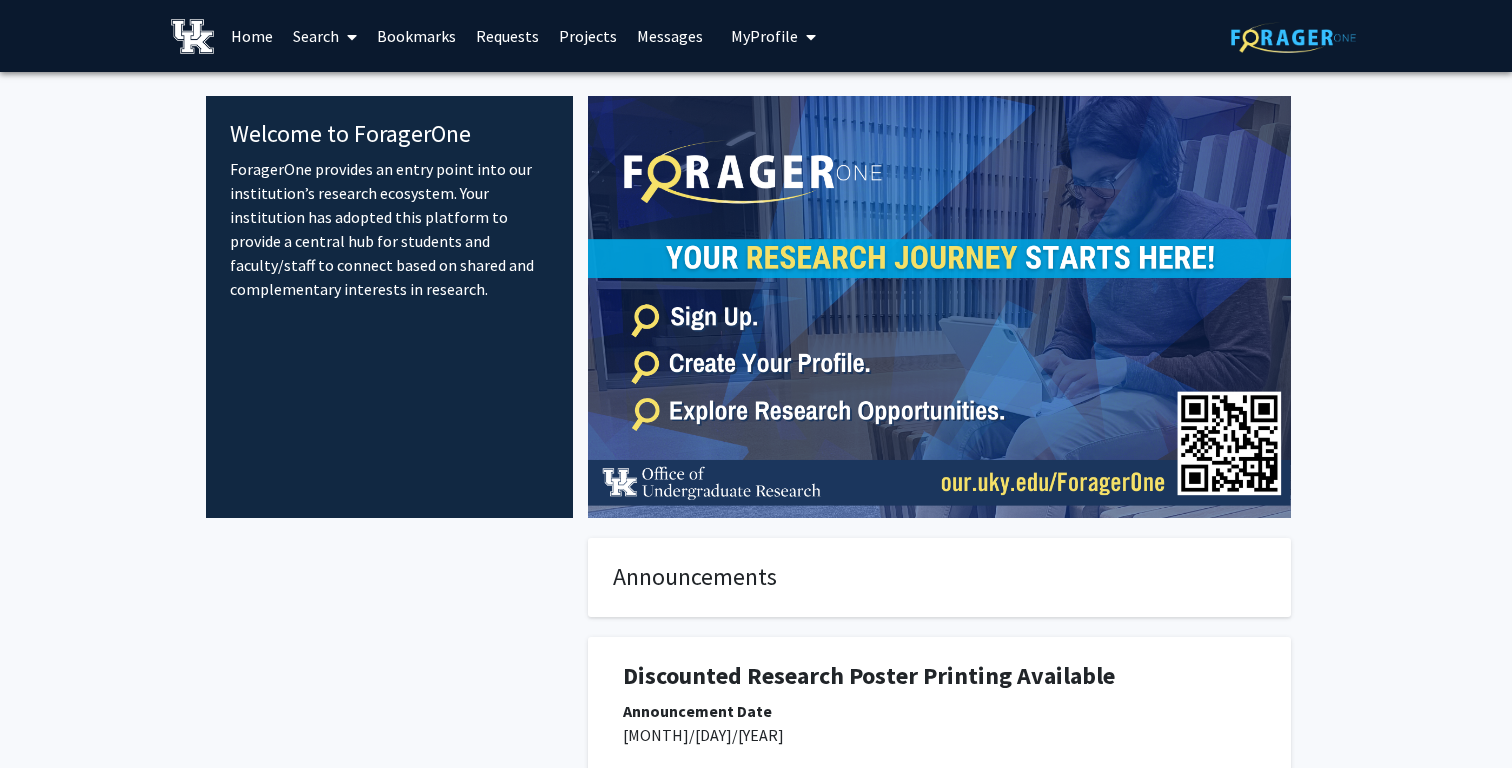 click on "Projects" at bounding box center (588, 36) 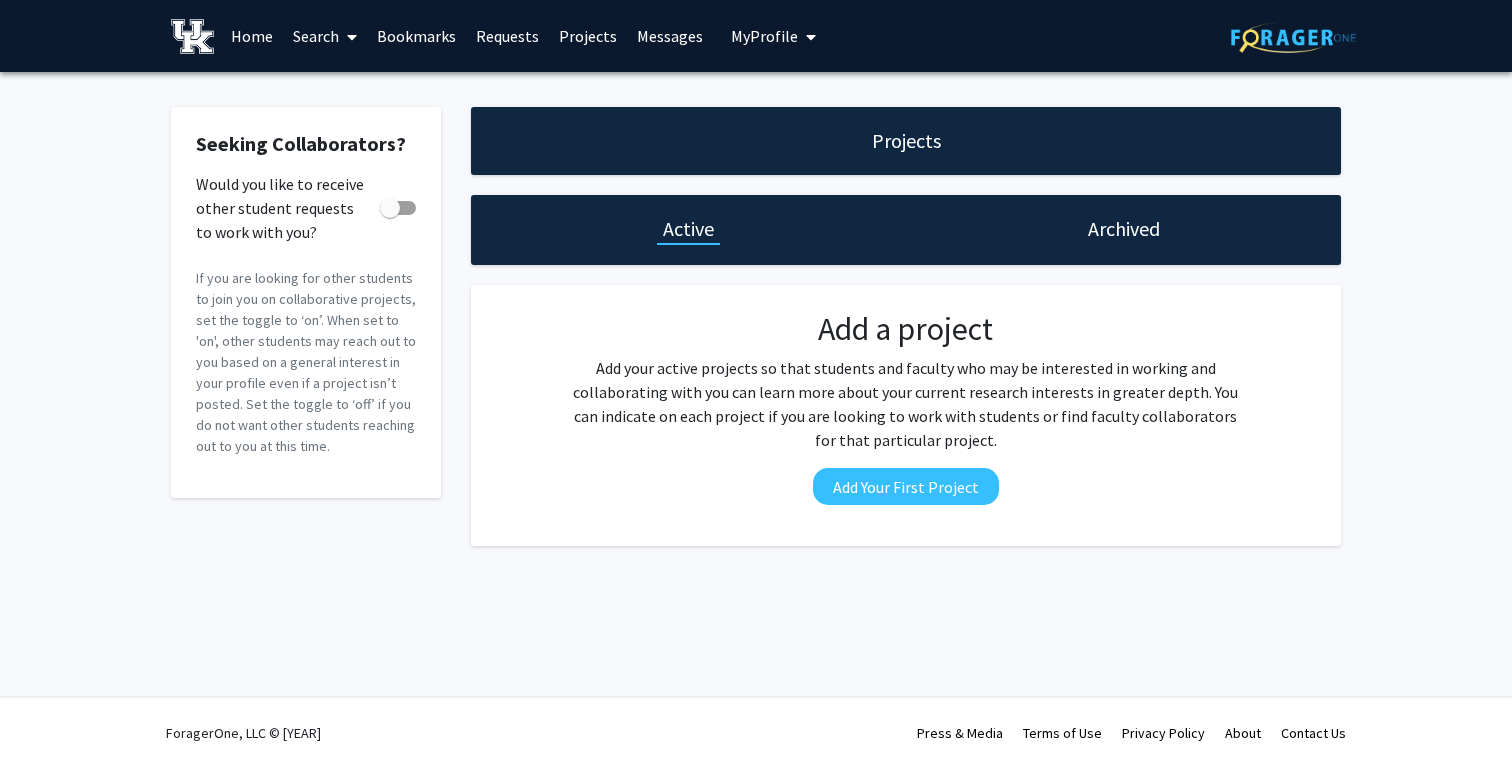 click on "Search" at bounding box center [325, 36] 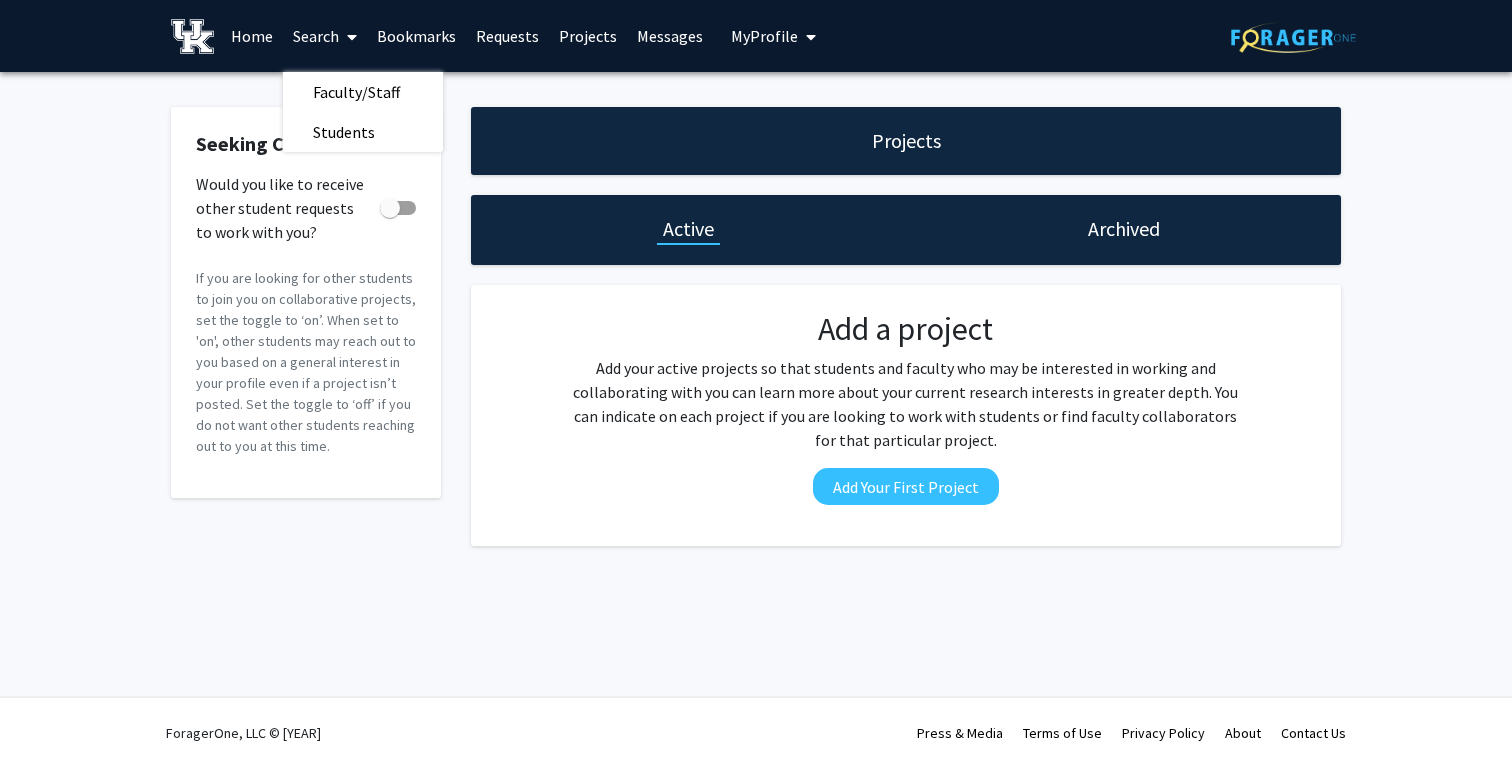 click on "Home" at bounding box center (252, 36) 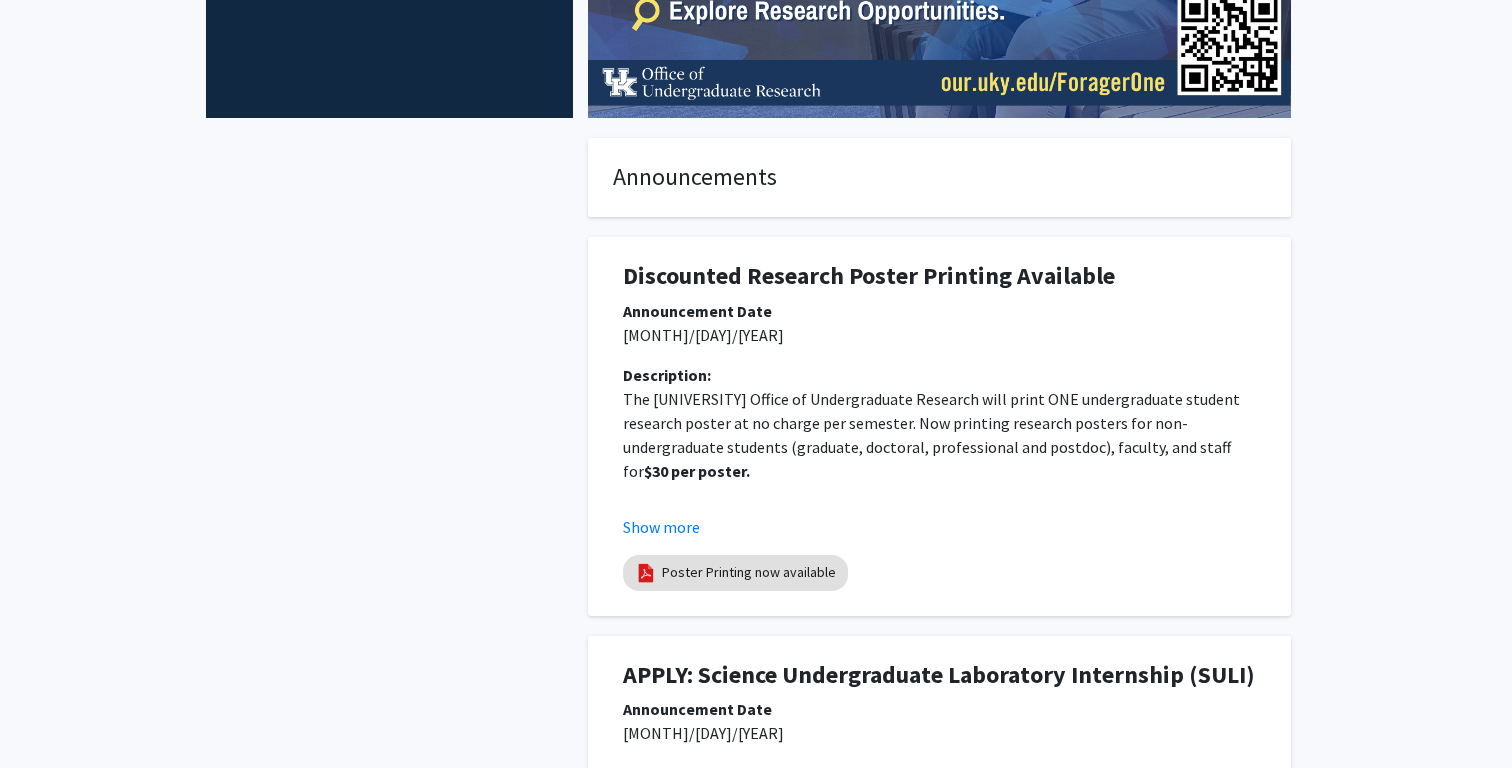 scroll, scrollTop: 0, scrollLeft: 0, axis: both 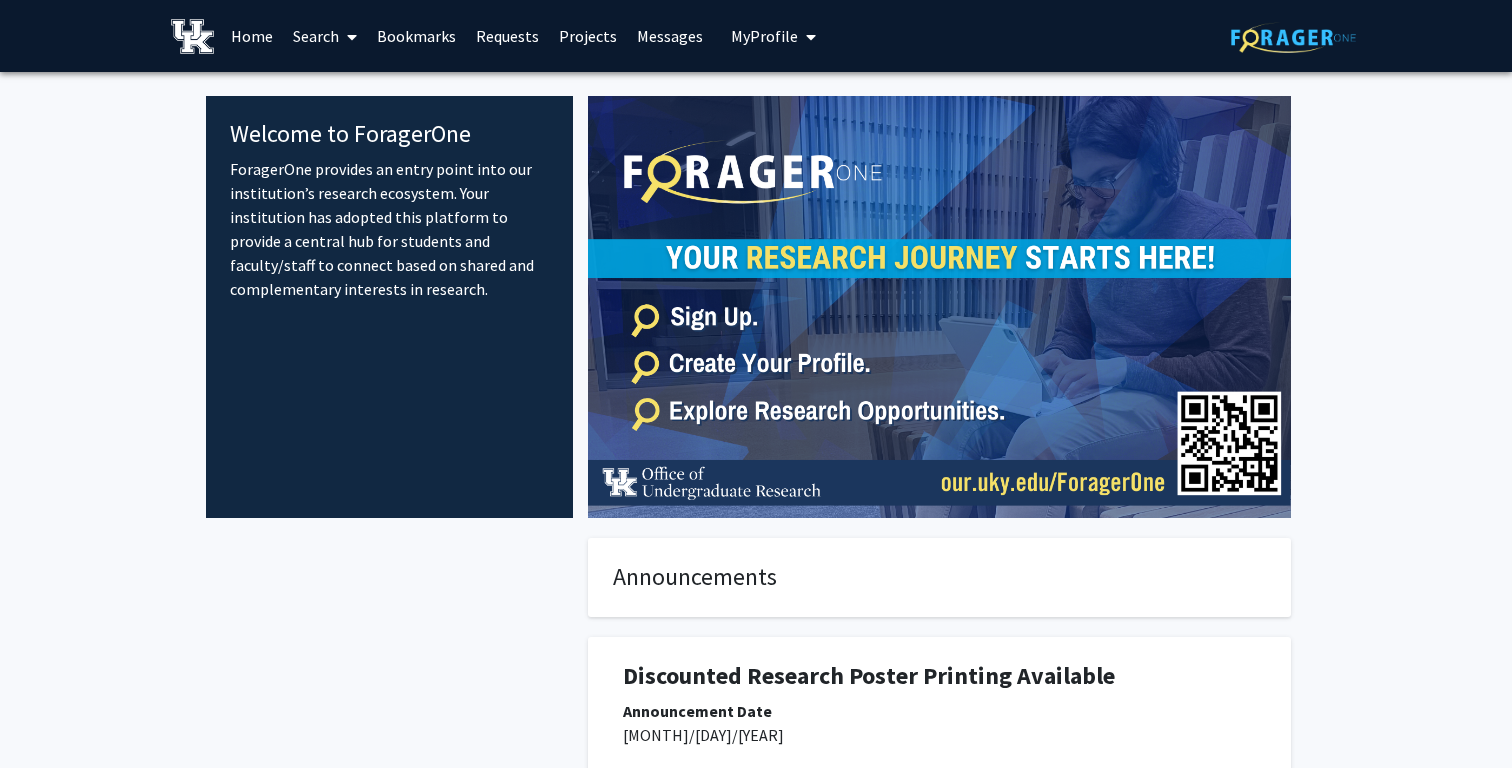 click on "Projects" at bounding box center (588, 36) 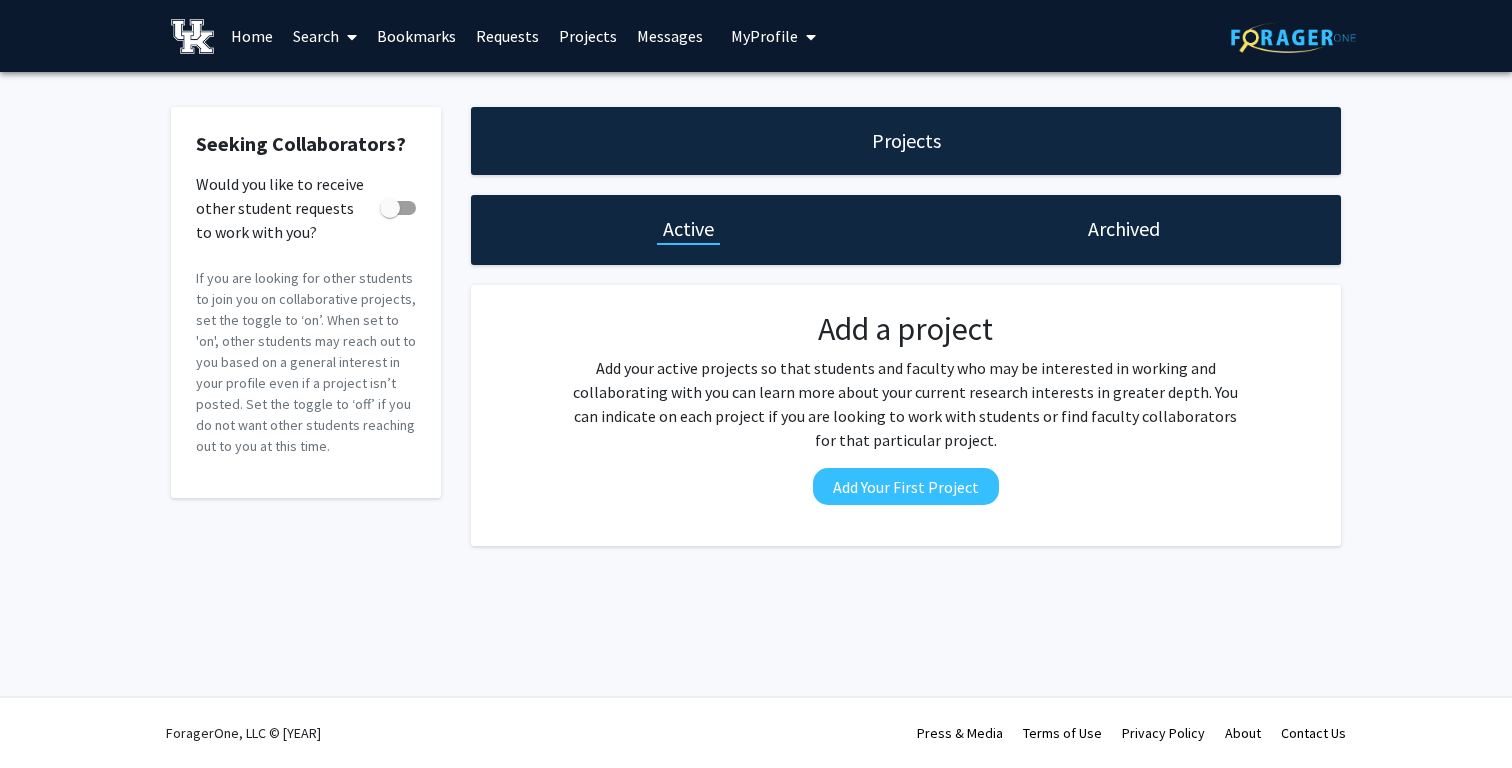 click on "Requests" at bounding box center (507, 36) 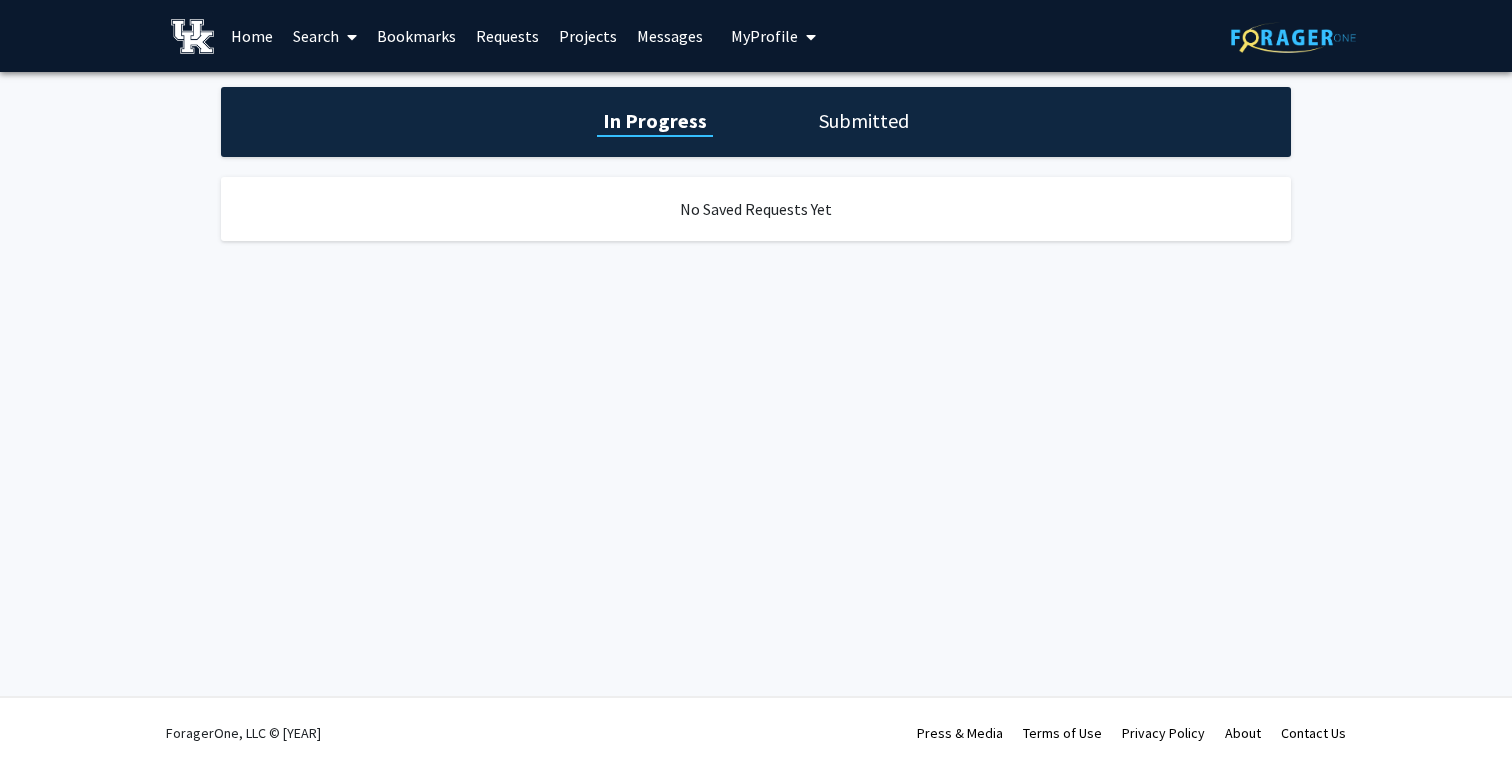click on "Bookmarks" at bounding box center (416, 36) 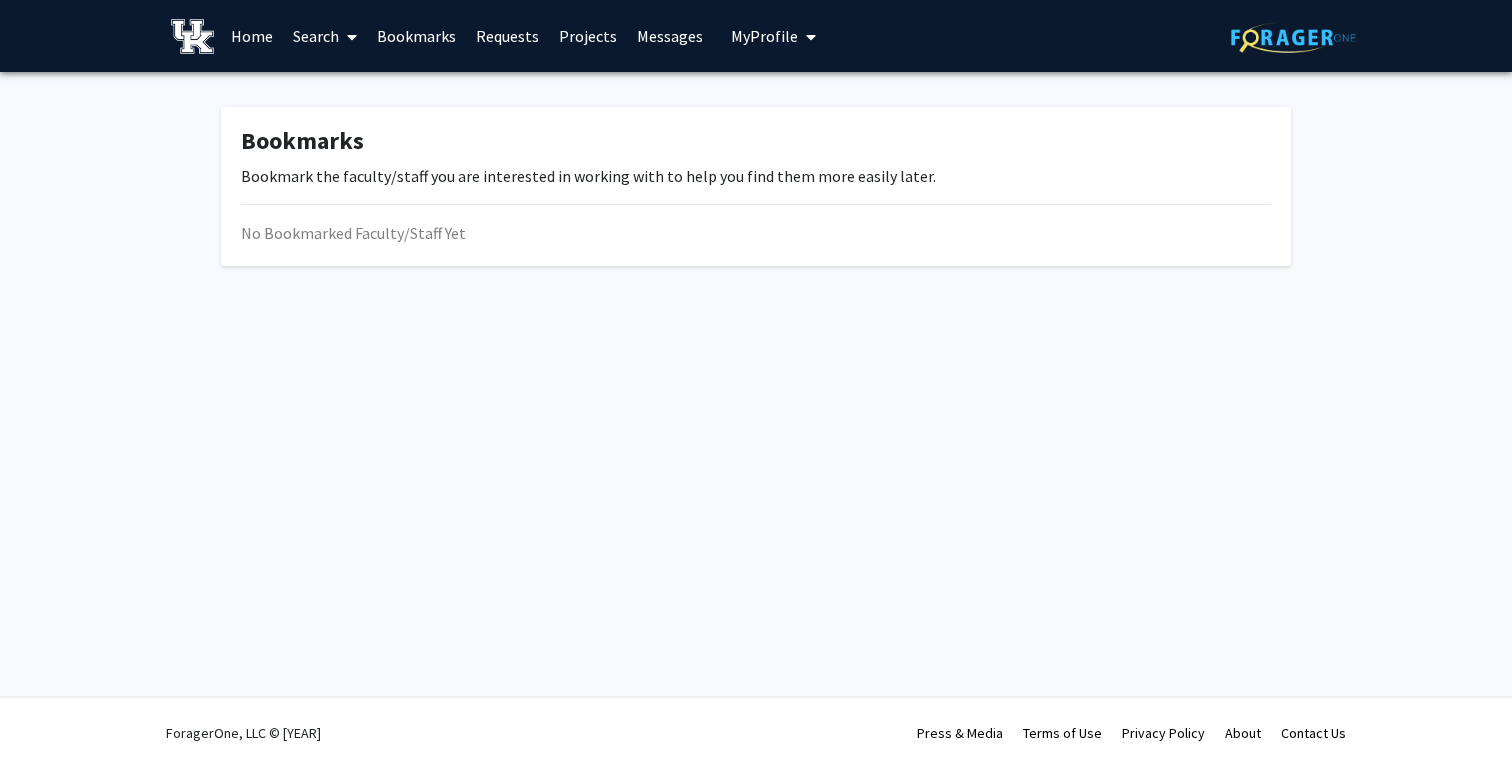 click on "Home" at bounding box center (252, 36) 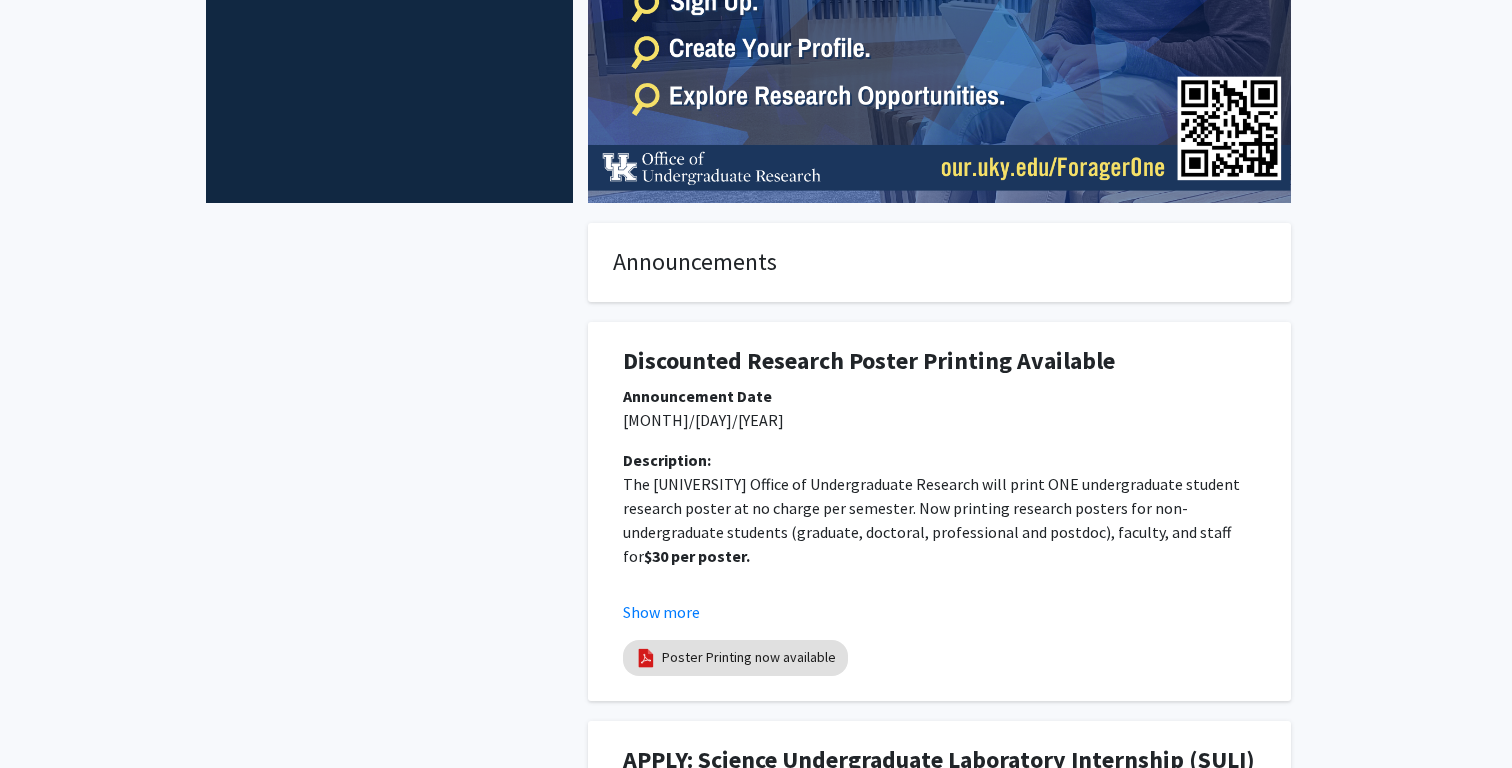 scroll, scrollTop: 0, scrollLeft: 0, axis: both 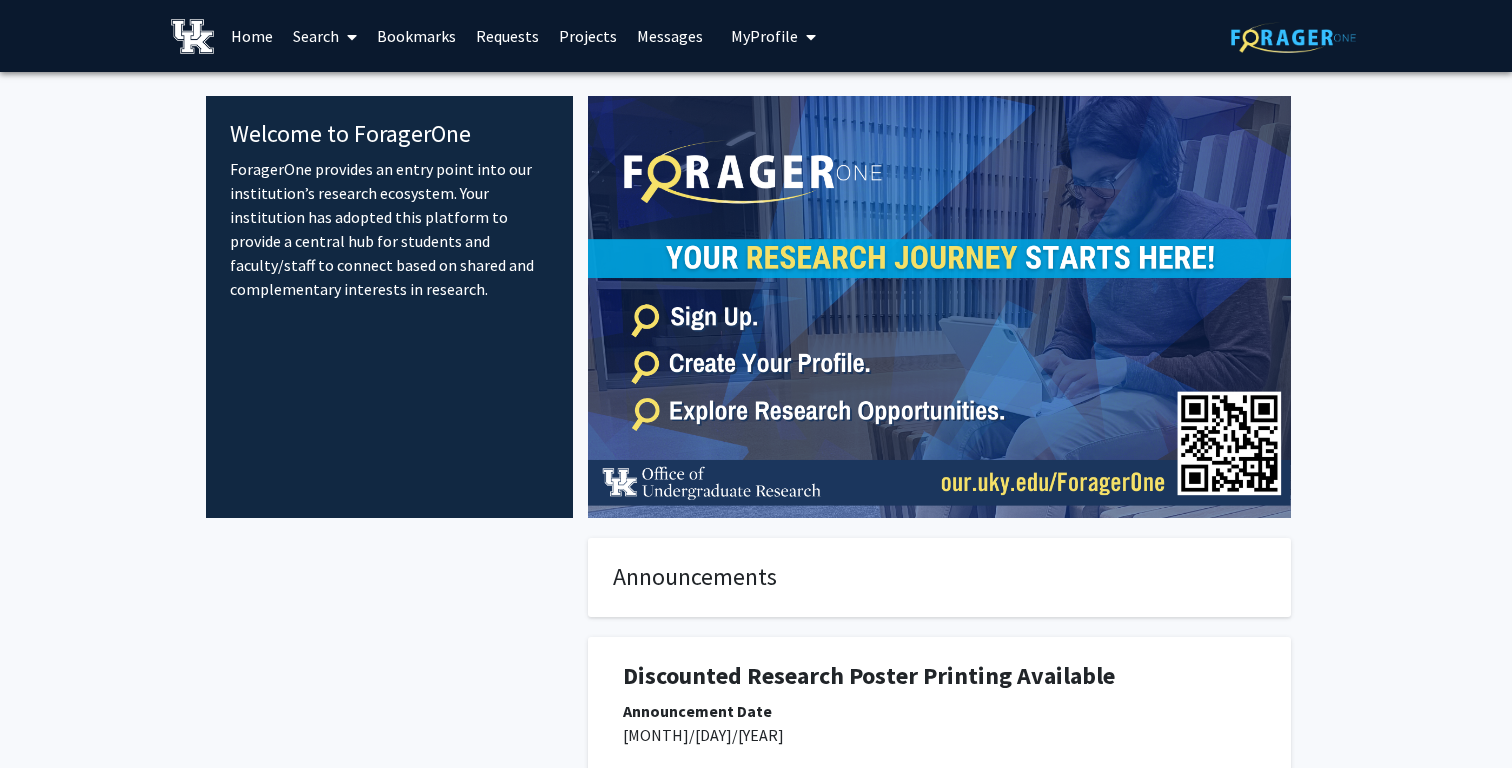 click at bounding box center [352, 37] 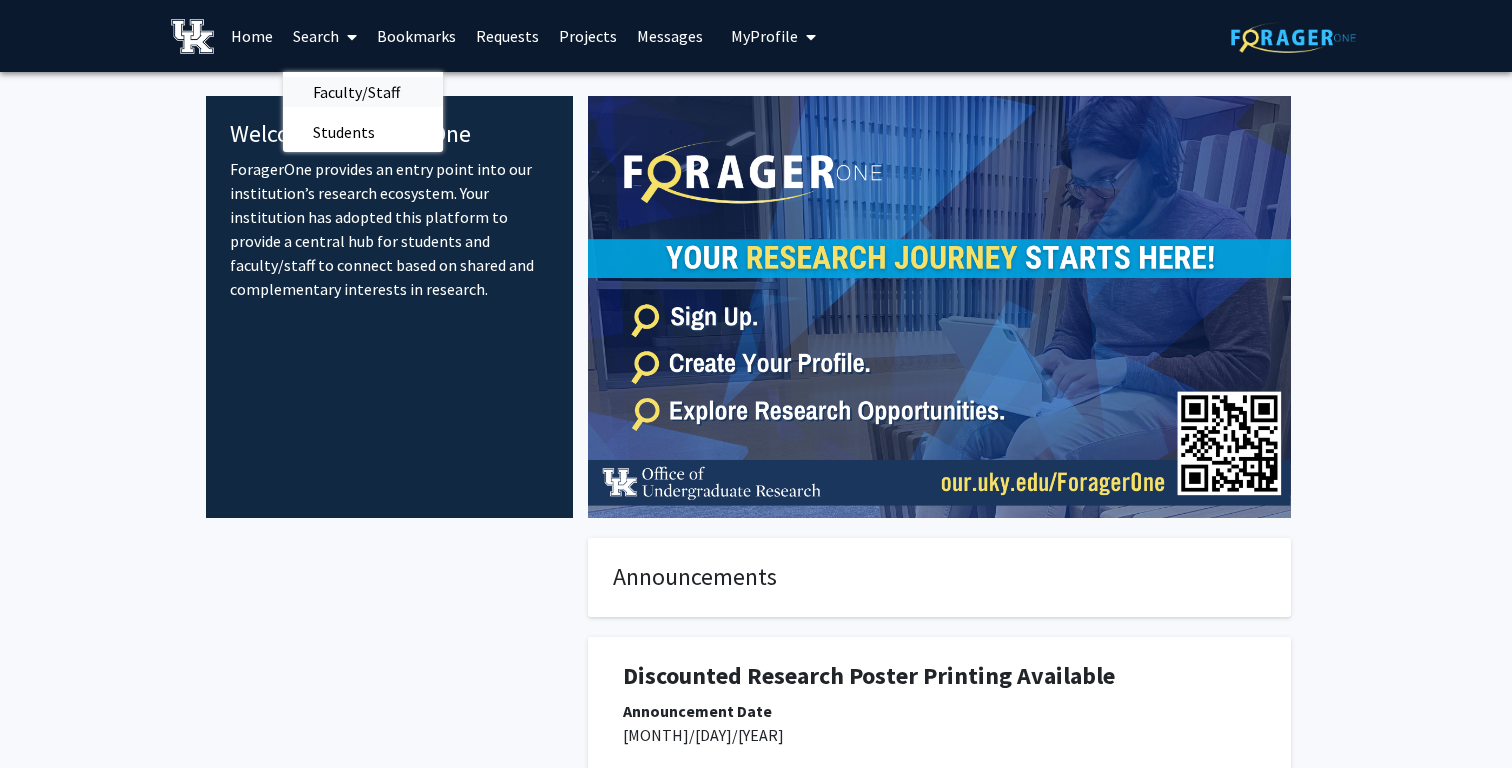 click on "Faculty/Staff" at bounding box center (356, 92) 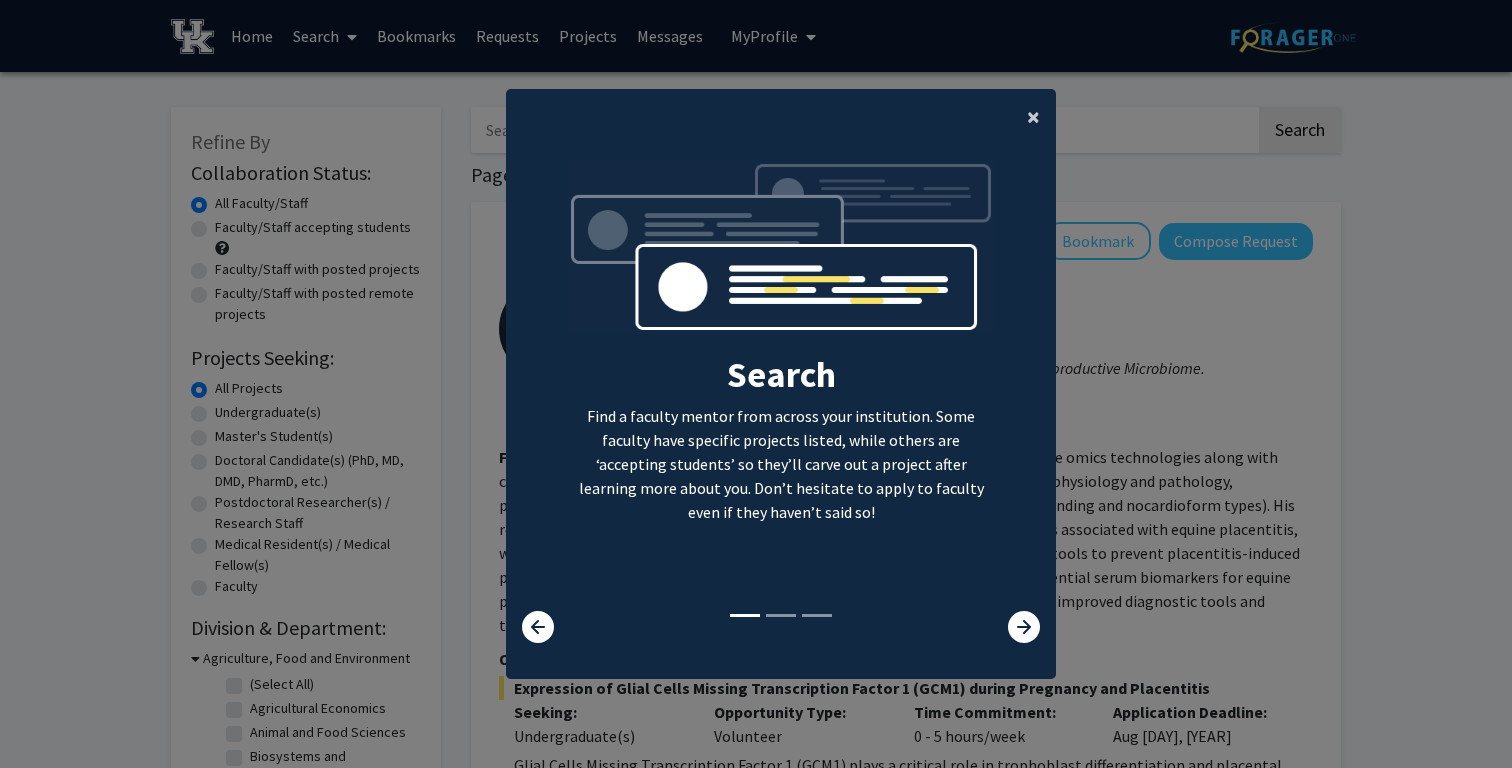 click on "×" 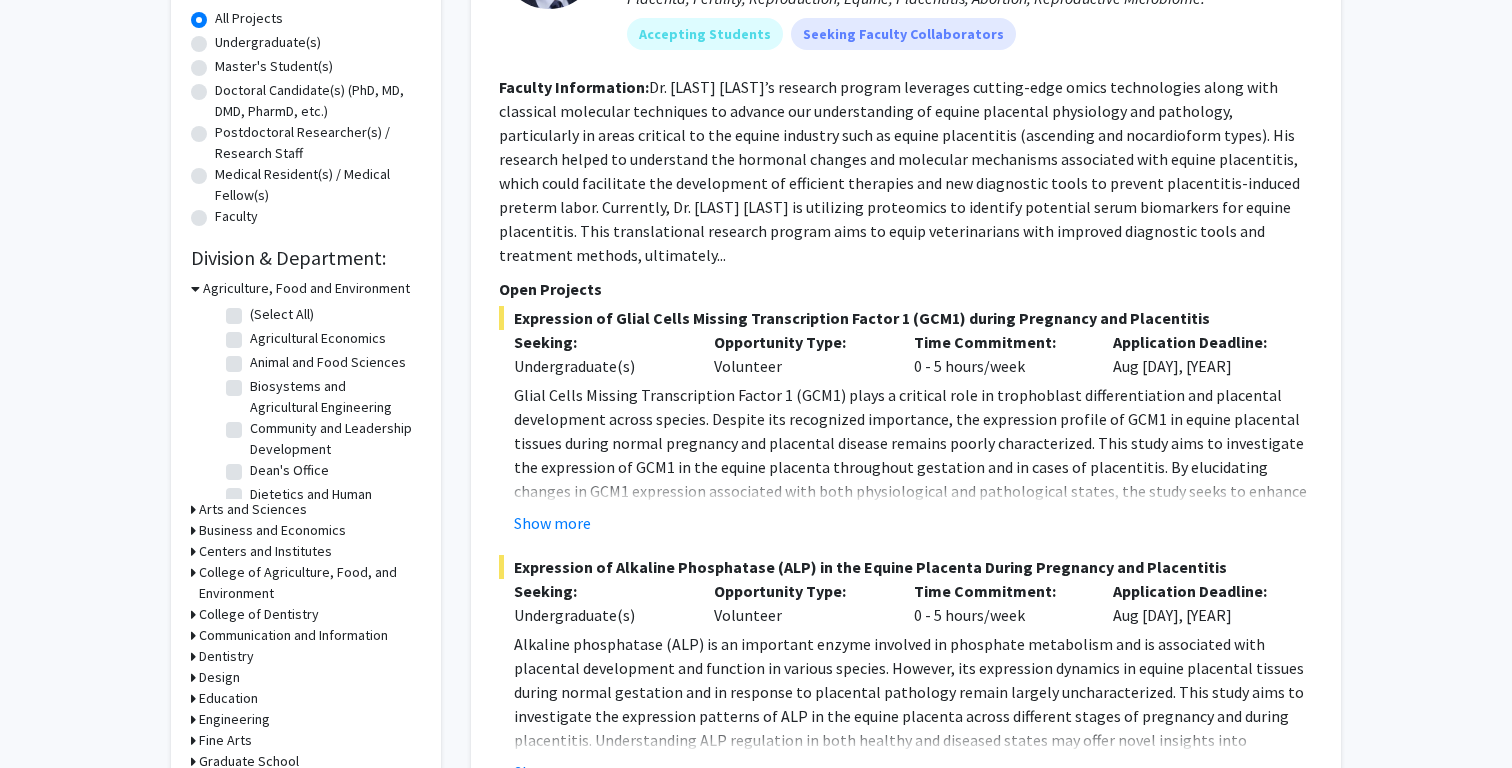 scroll, scrollTop: 378, scrollLeft: 0, axis: vertical 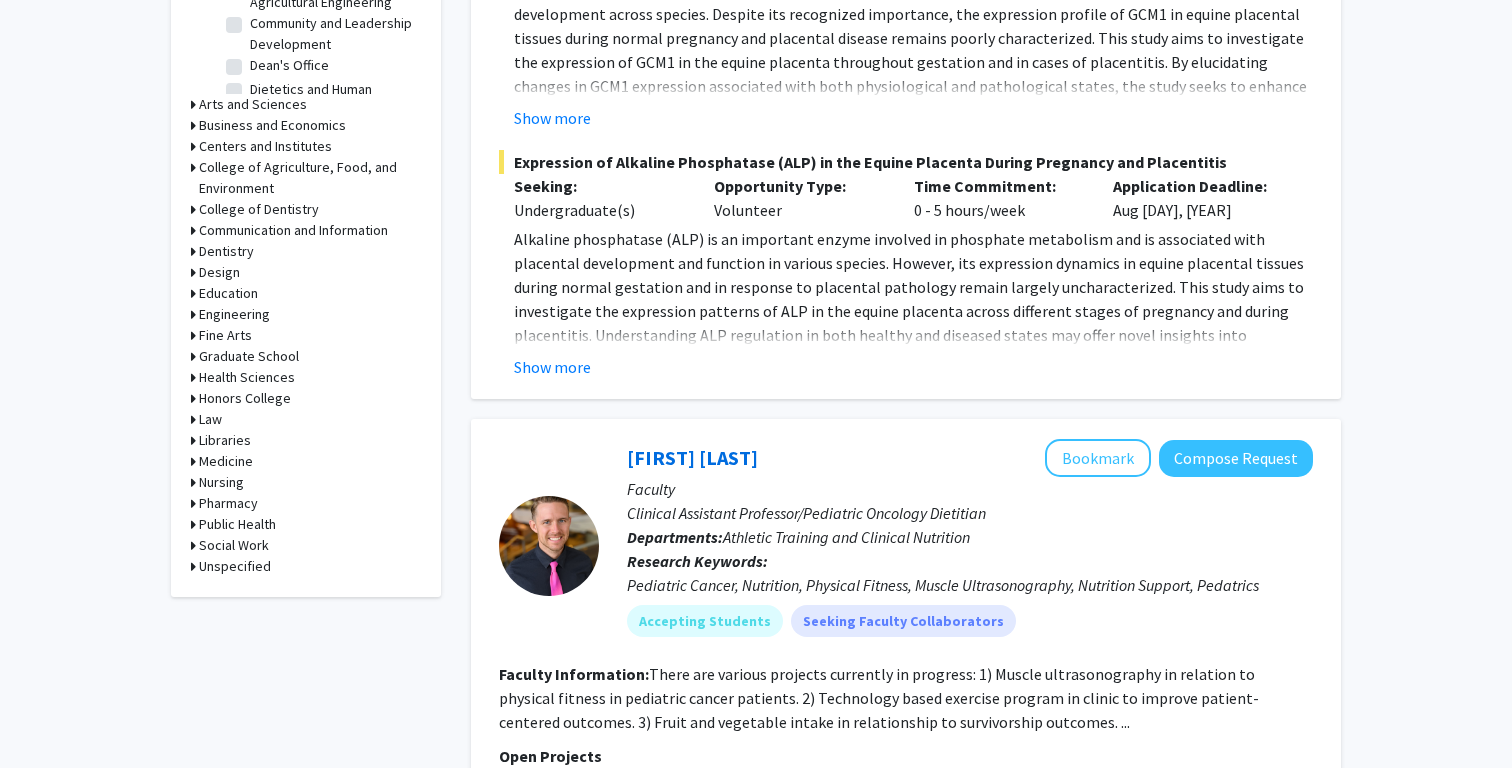 click on "Engineering" at bounding box center [234, 314] 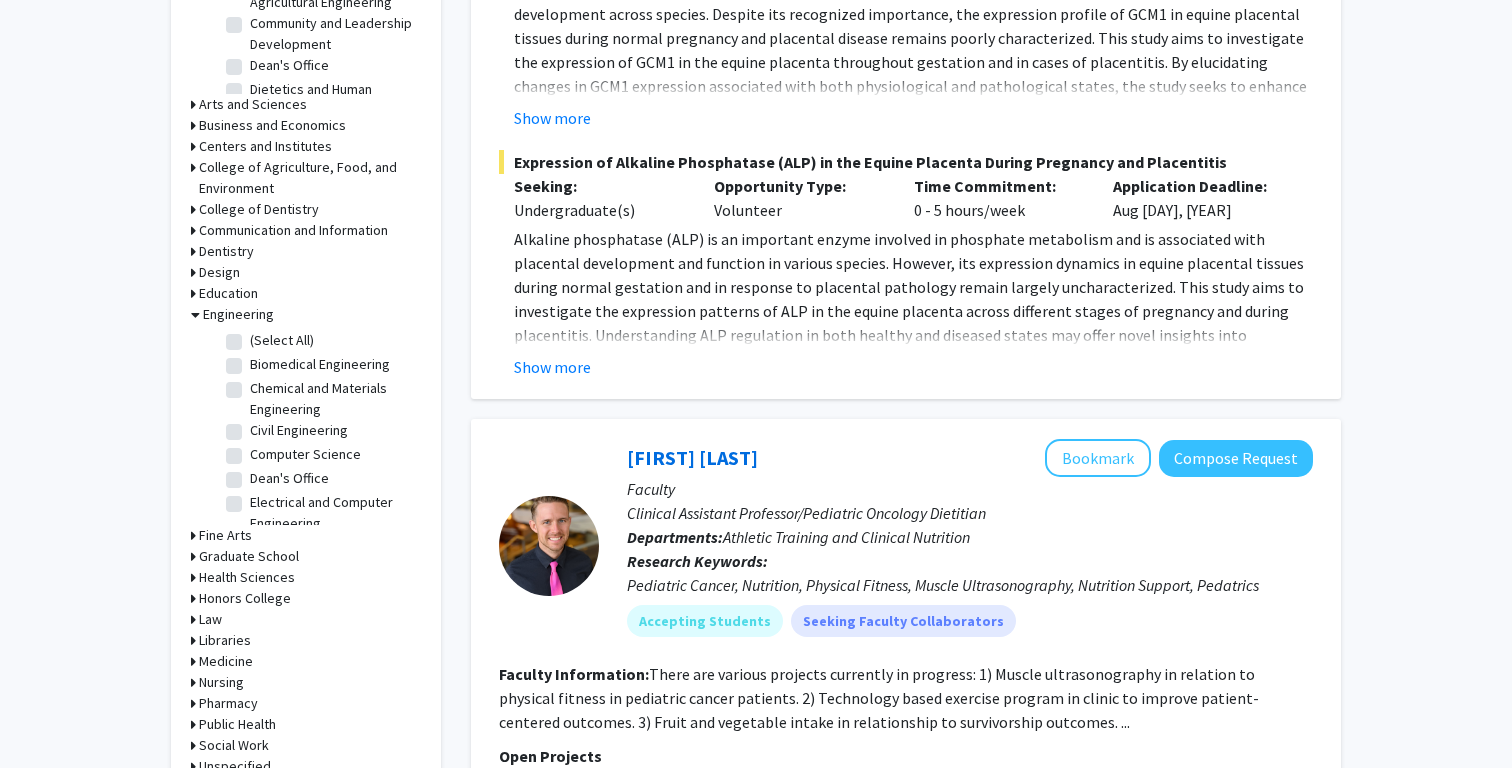 drag, startPoint x: 294, startPoint y: 404, endPoint x: 232, endPoint y: 394, distance: 62.801273 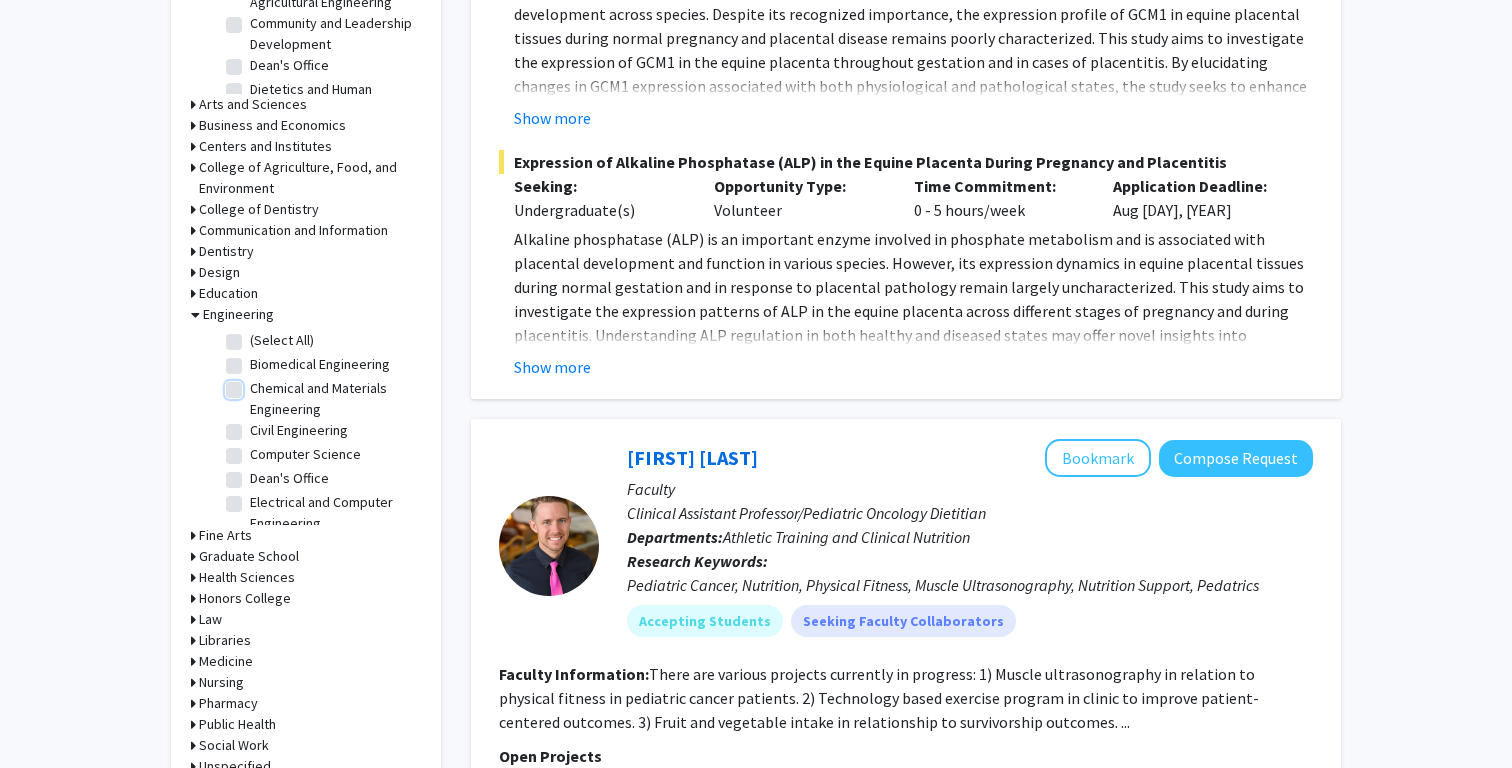 click on "Chemical and Materials Engineering" at bounding box center (256, 384) 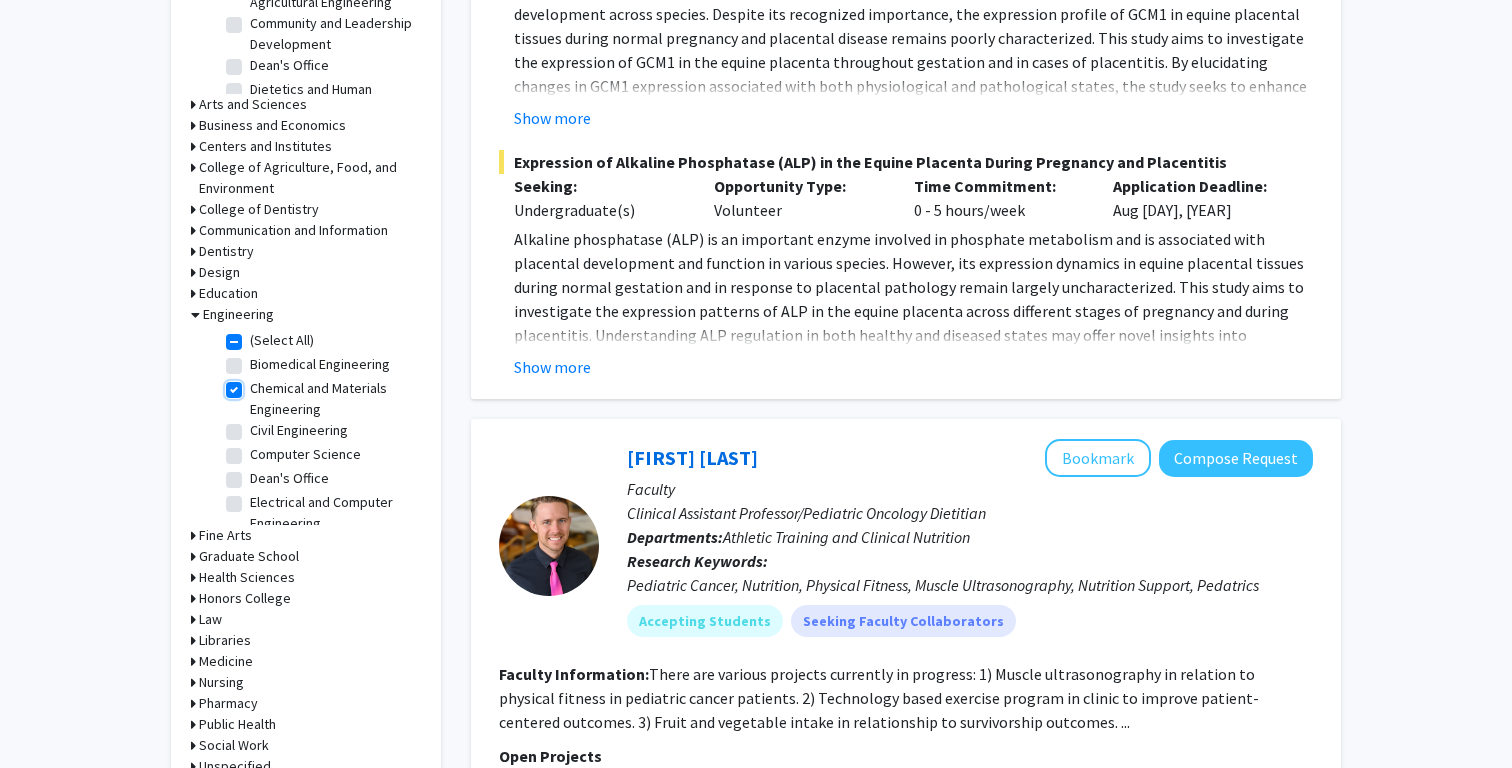 checkbox on "true" 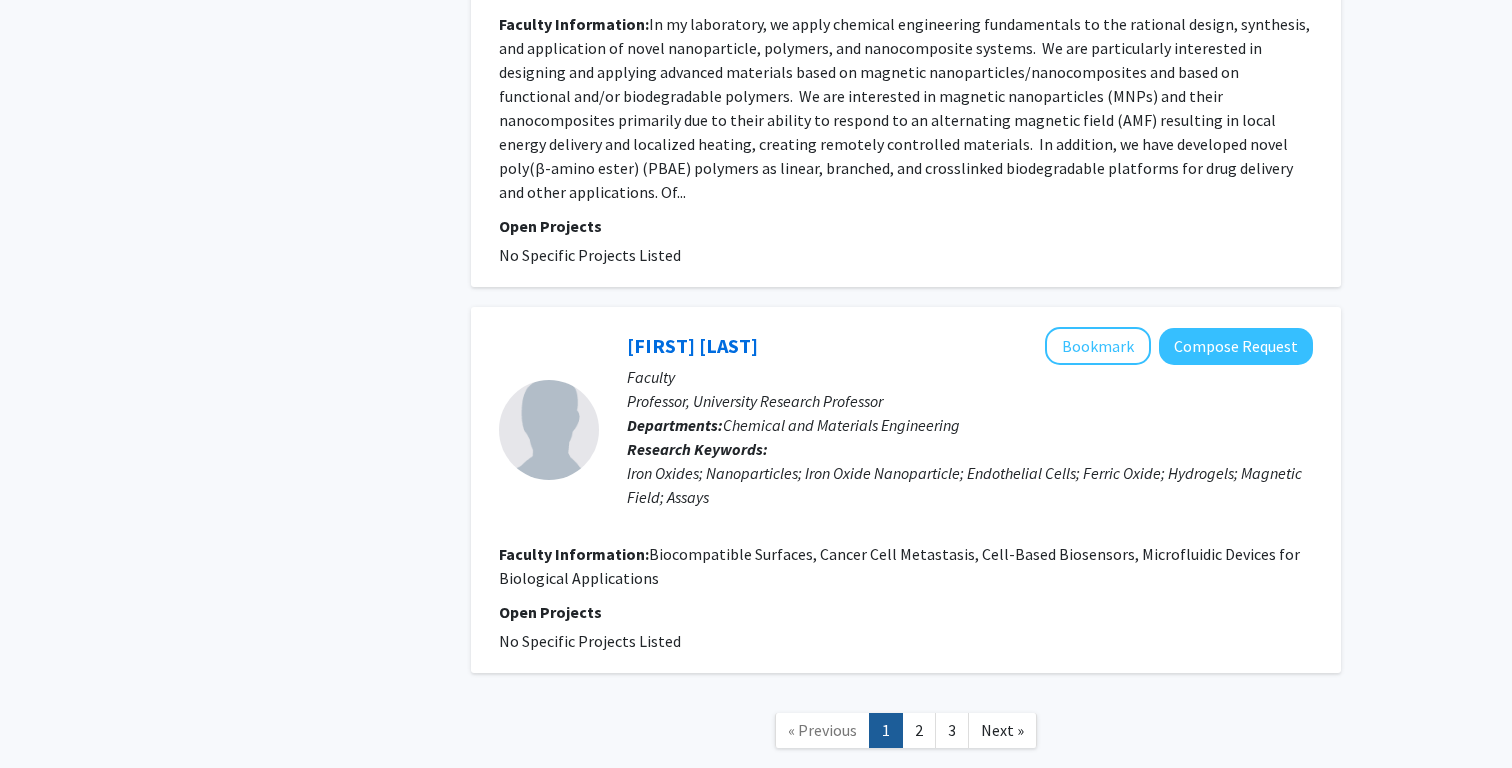 scroll, scrollTop: 4151, scrollLeft: 0, axis: vertical 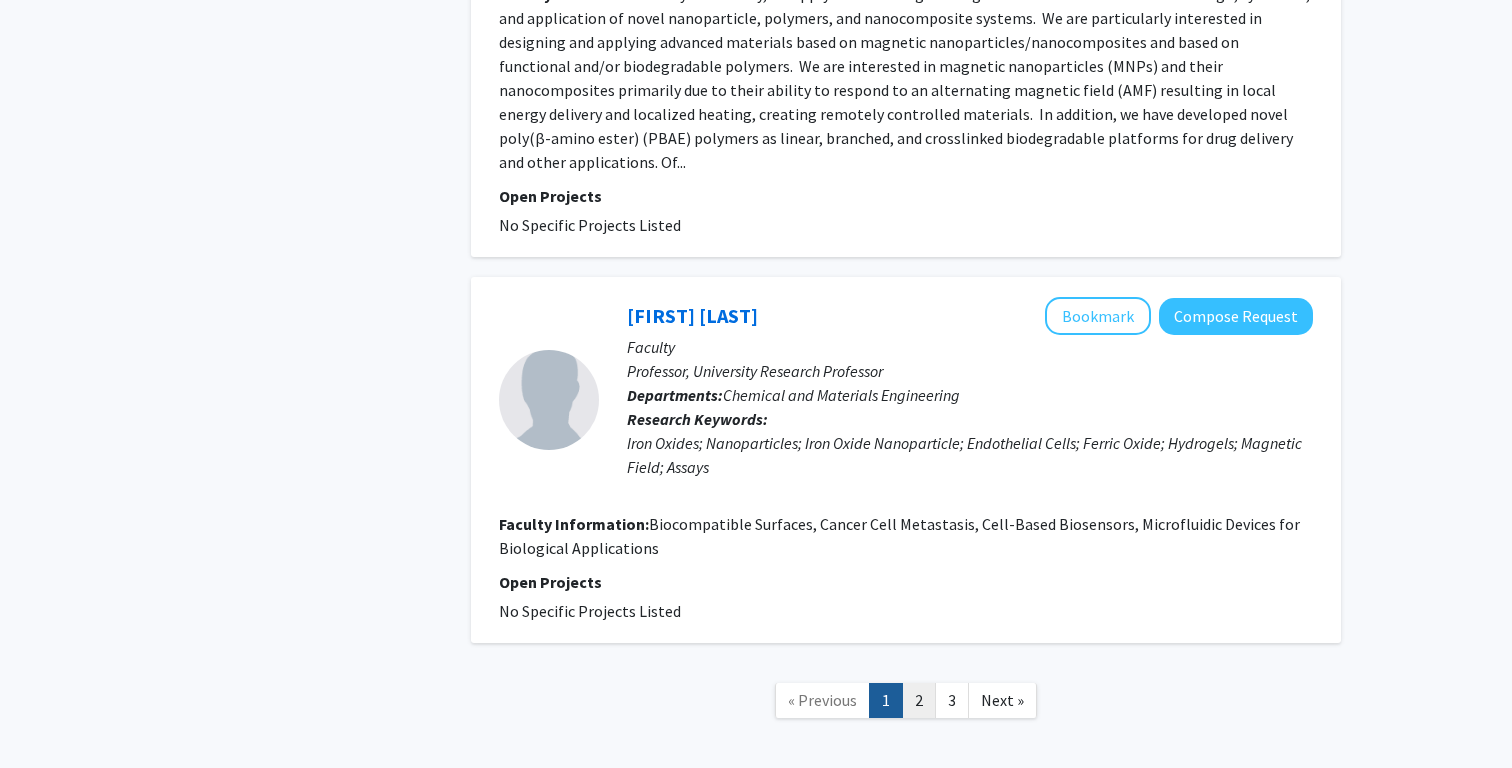 click on "2" 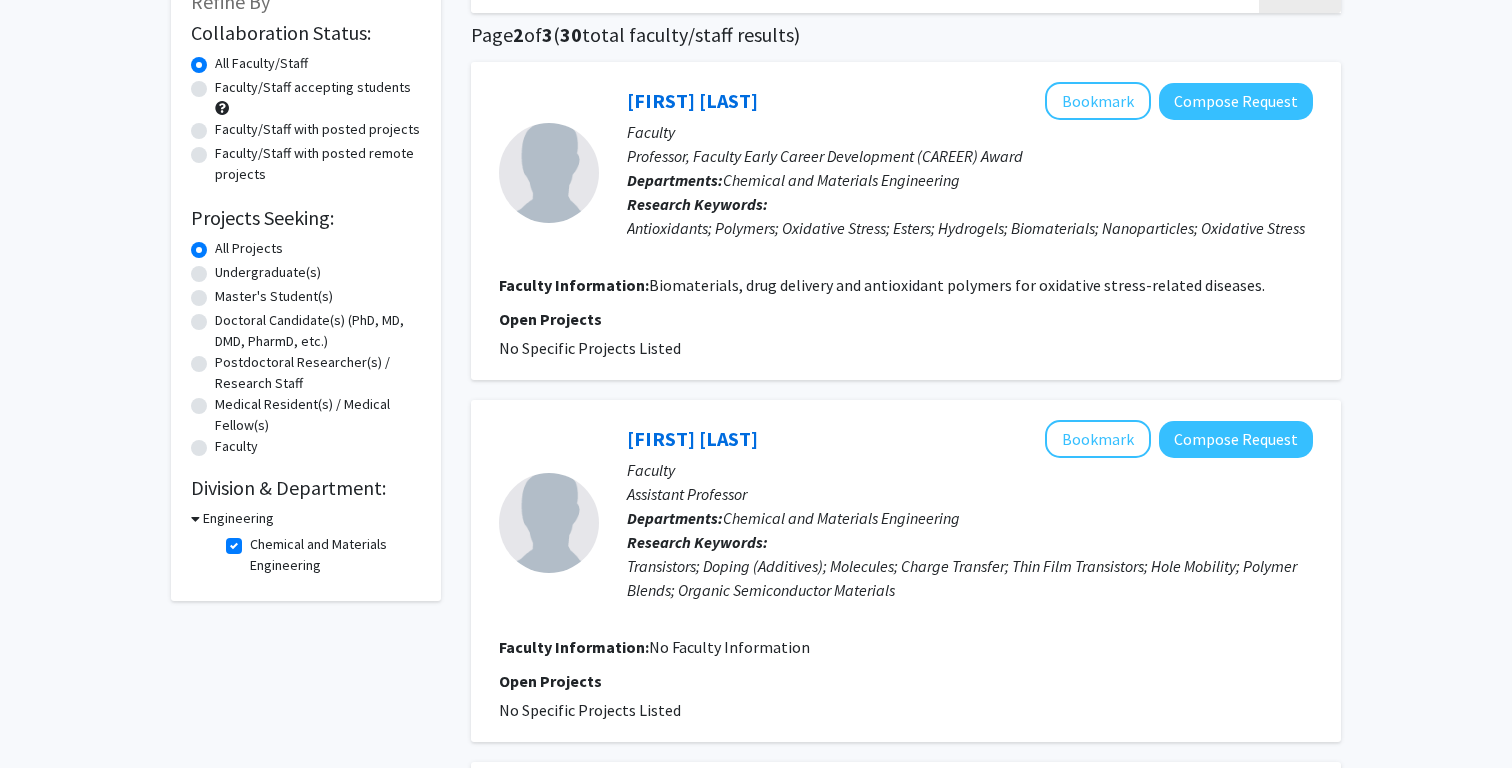 scroll, scrollTop: 154, scrollLeft: 0, axis: vertical 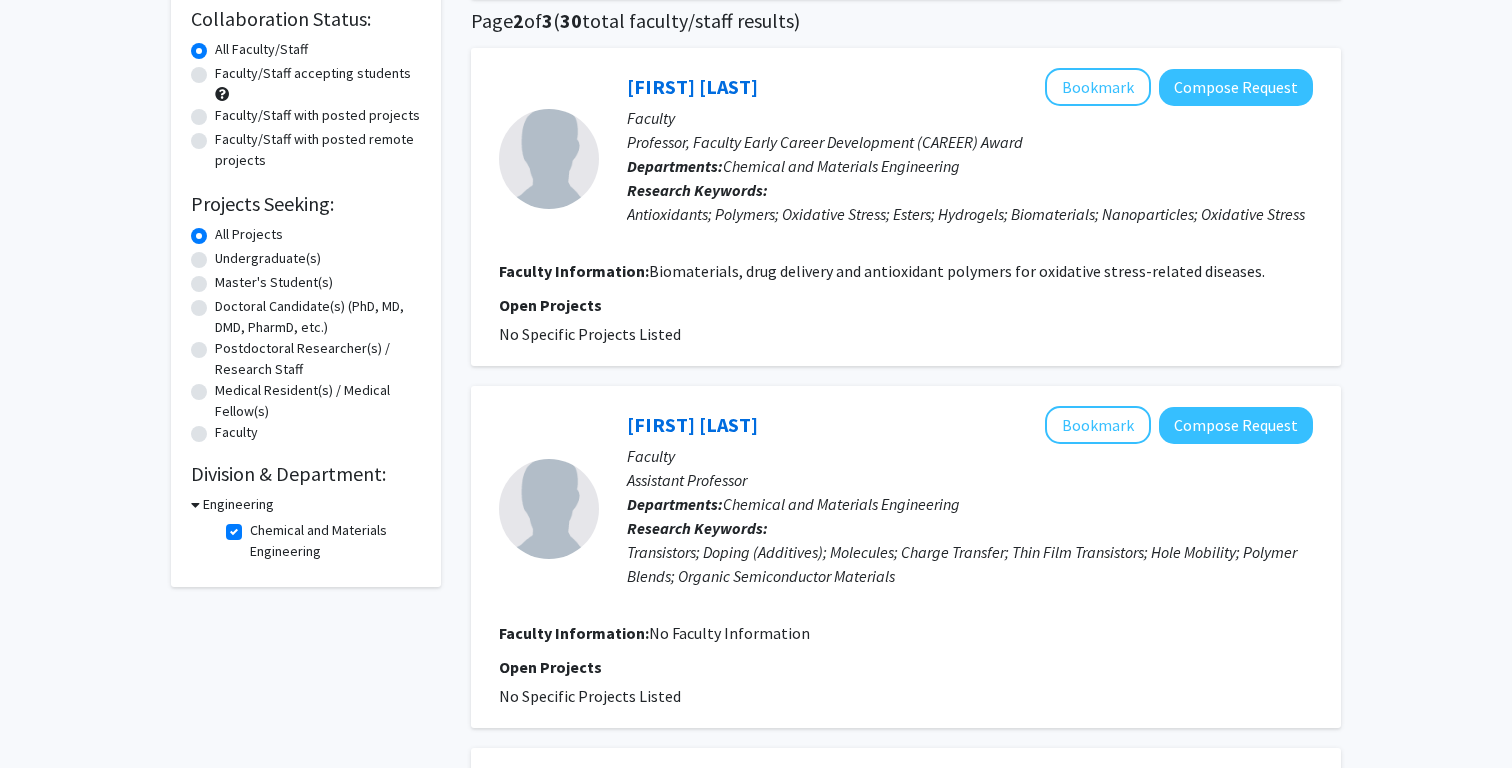 click on "Engineering" at bounding box center (238, 504) 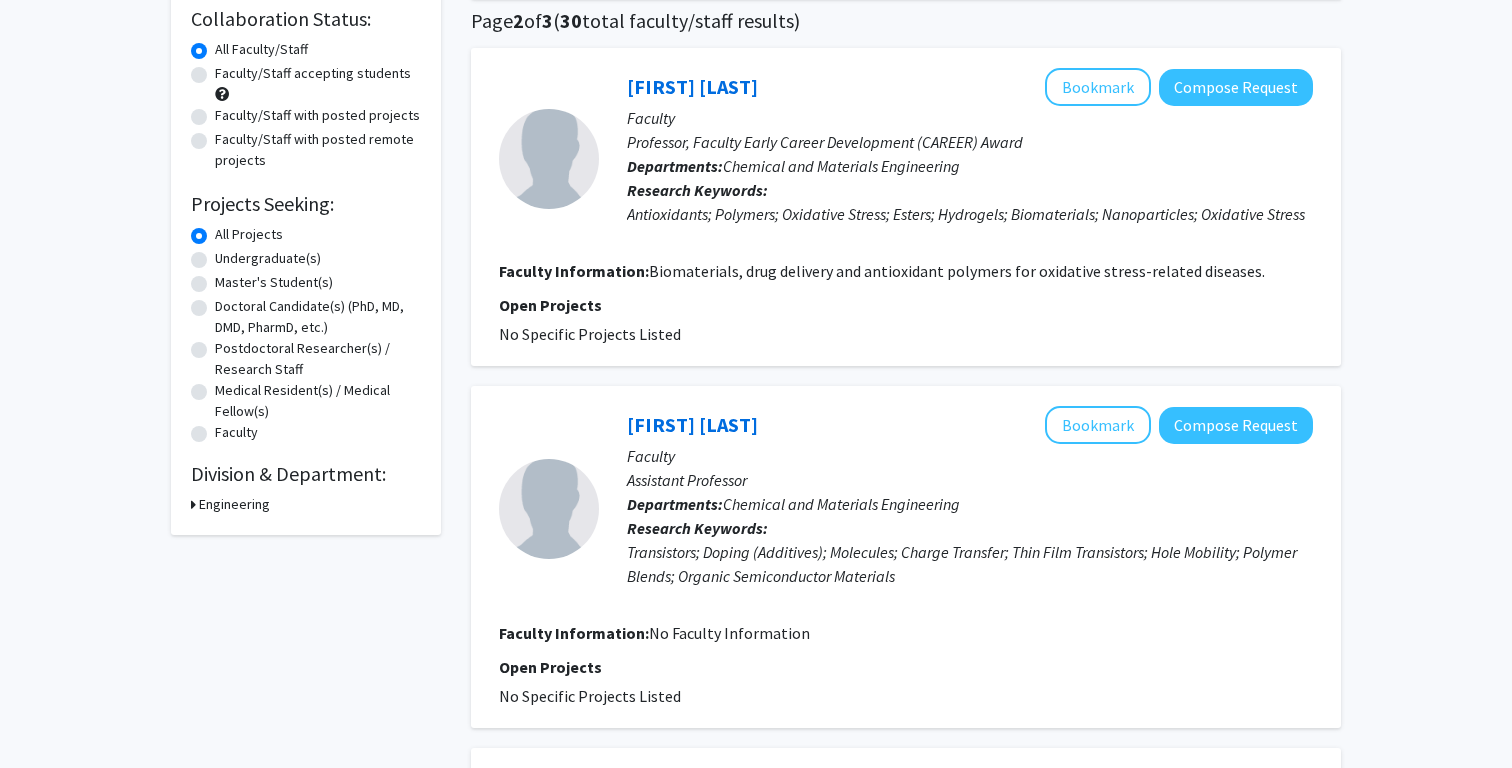 click on "Engineering" at bounding box center [234, 504] 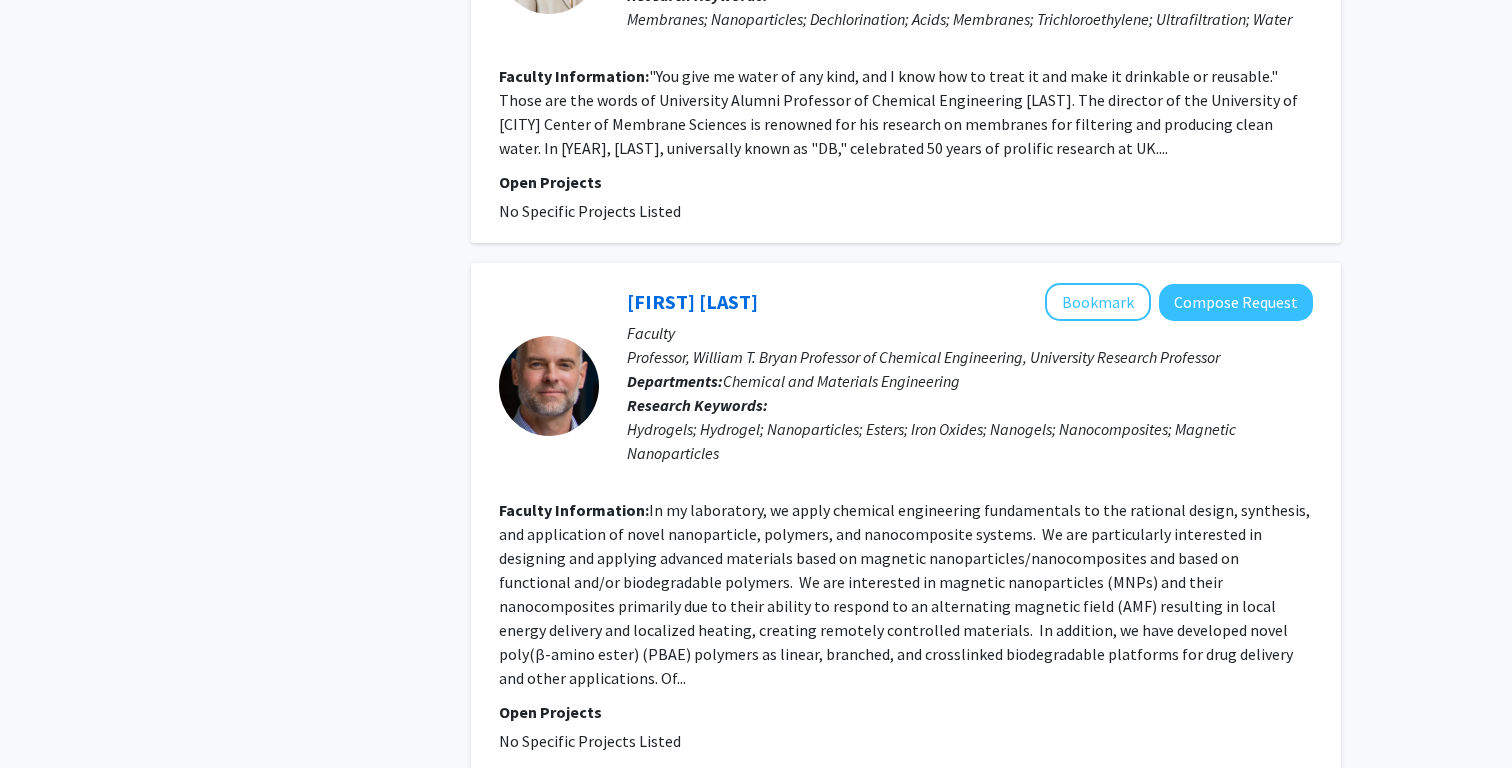scroll, scrollTop: 3639, scrollLeft: 0, axis: vertical 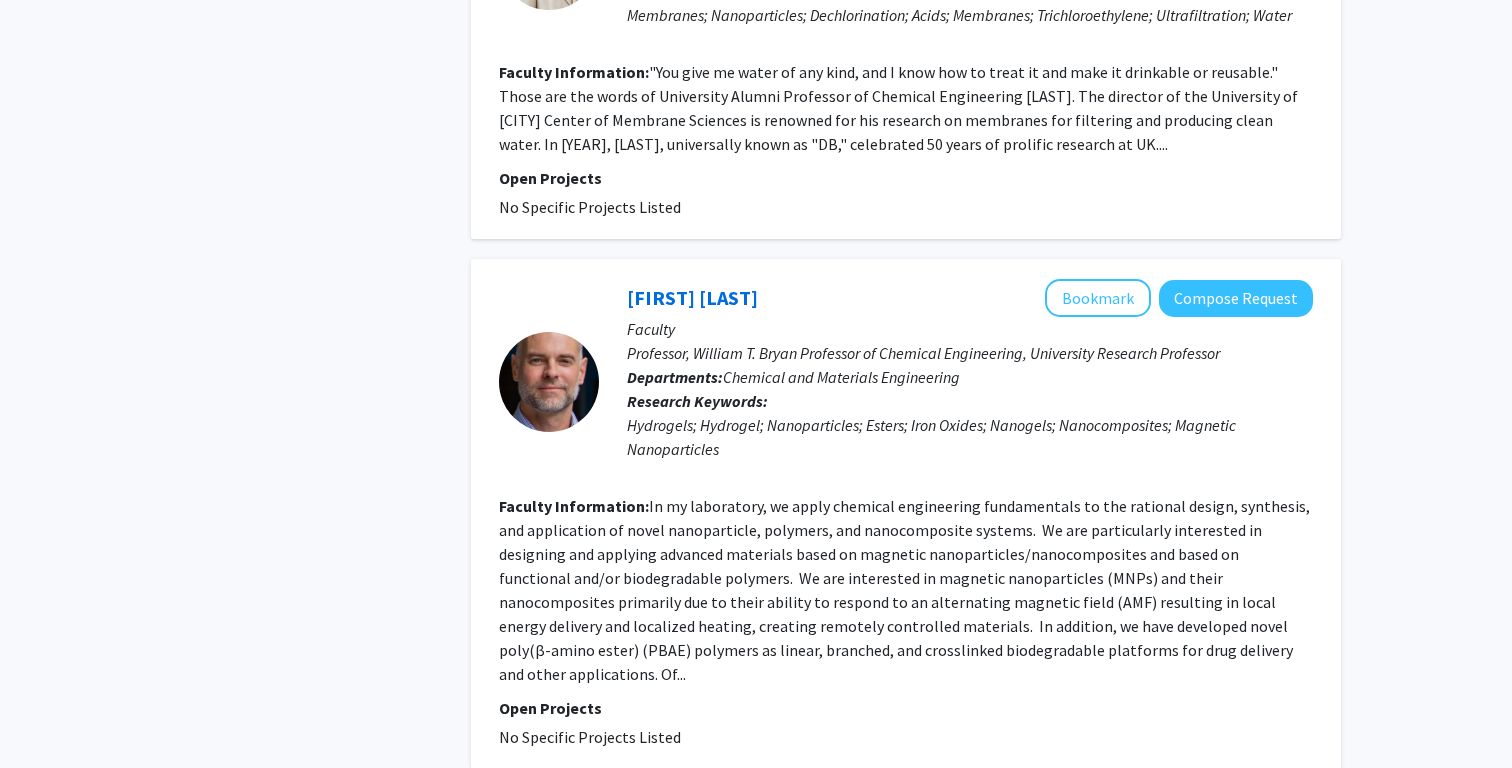 click on "In my laboratory, we apply chemical engineering fundamentals to the rational design, synthesis, and application of novel nanoparticle, polymers, and nanocomposite systems.  We are particularly interested in designing and applying advanced materials based on magnetic nanoparticles/nanocomposites and based on functional and/or biodegradable polymers.  We are interested in magnetic nanoparticles (MNPs) and their nanocomposites primarily due to their ability to respond to an alternating magnetic field (AMF) resulting in local energy delivery and localized heating, creating remotely controlled materials.  In addition, we have developed novel poly(β-amino ester) (PBAE) polymers as linear, branched, and crosslinked biodegradable platforms for drug delivery and other applications. Of..." 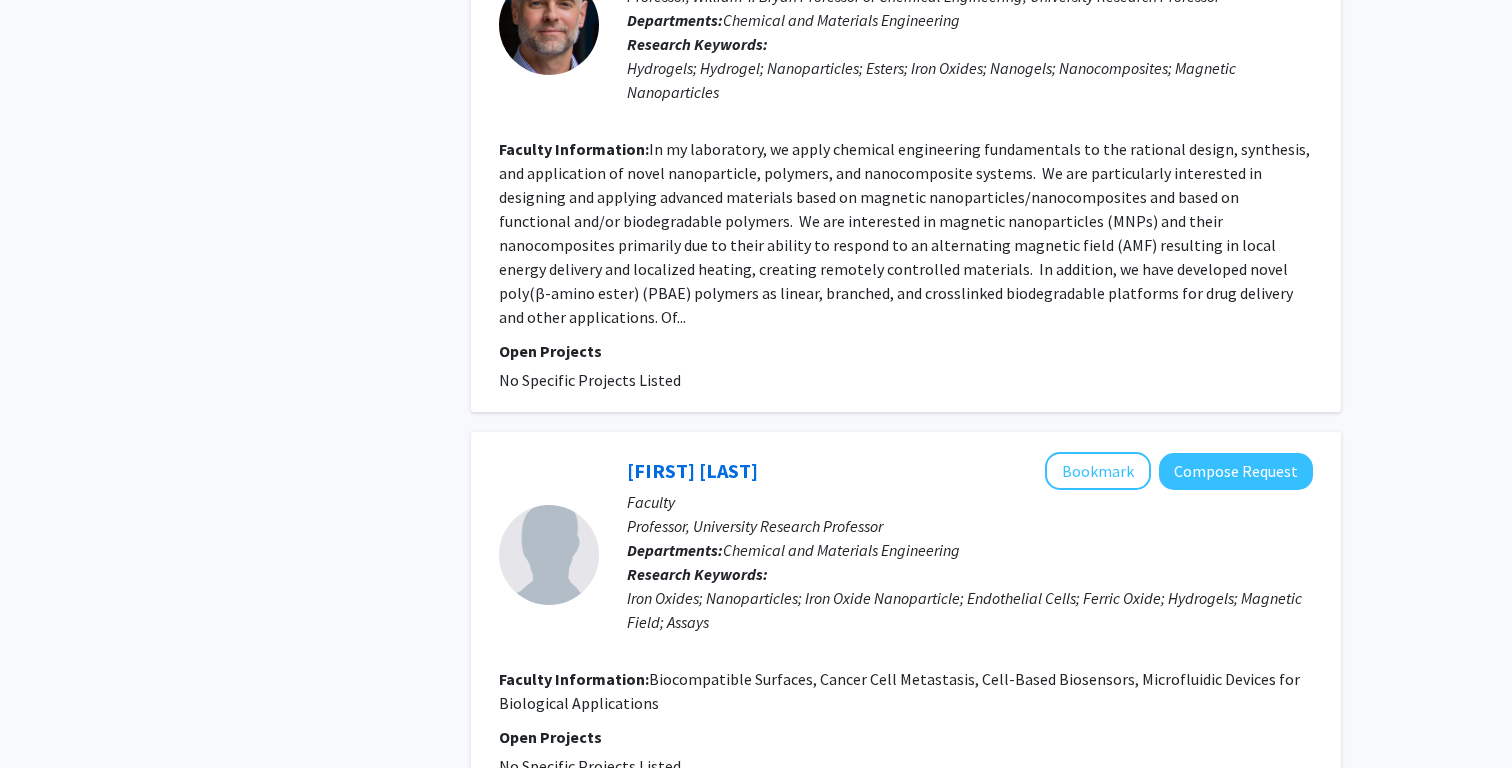 scroll, scrollTop: 4151, scrollLeft: 0, axis: vertical 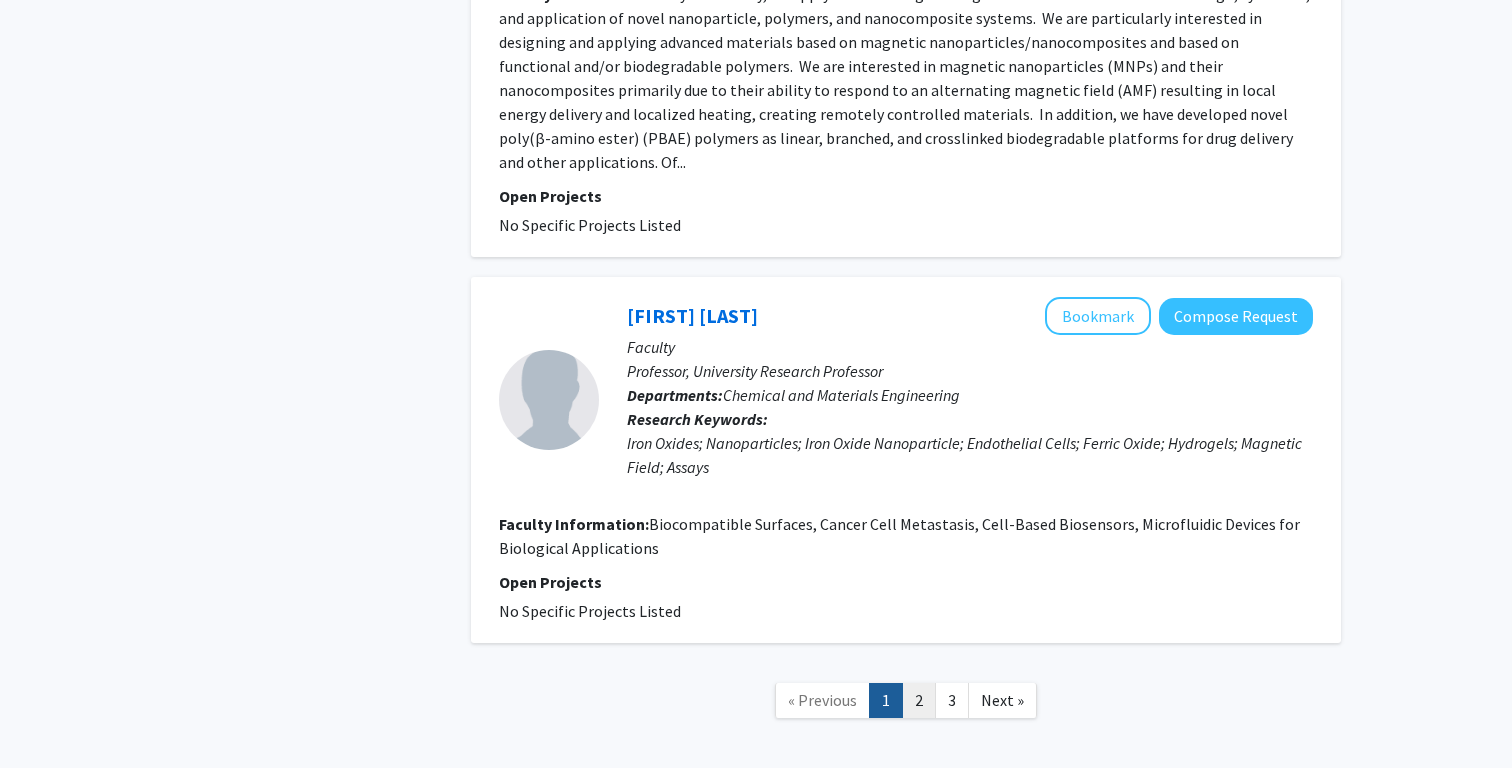 click on "2" 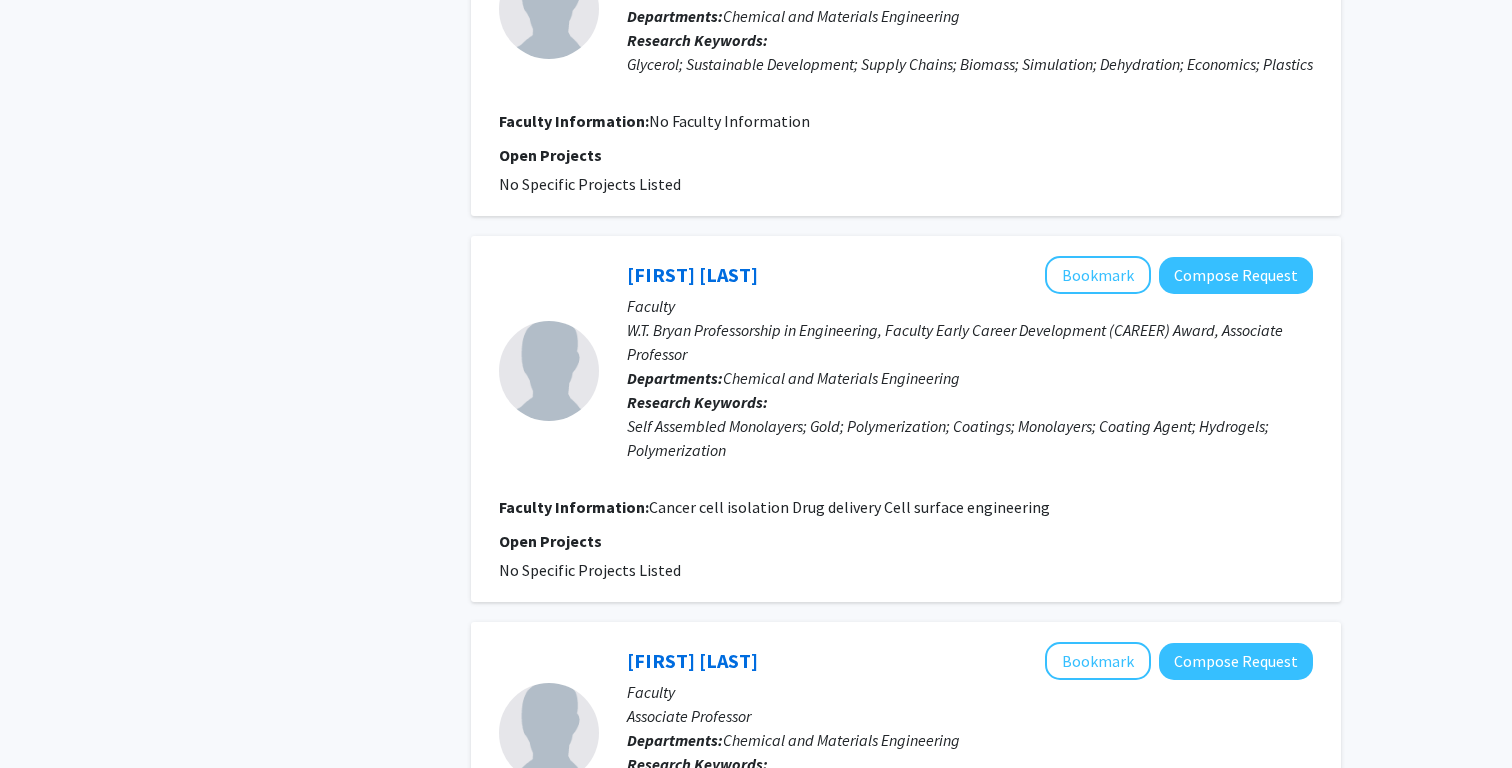 scroll, scrollTop: 3327, scrollLeft: 0, axis: vertical 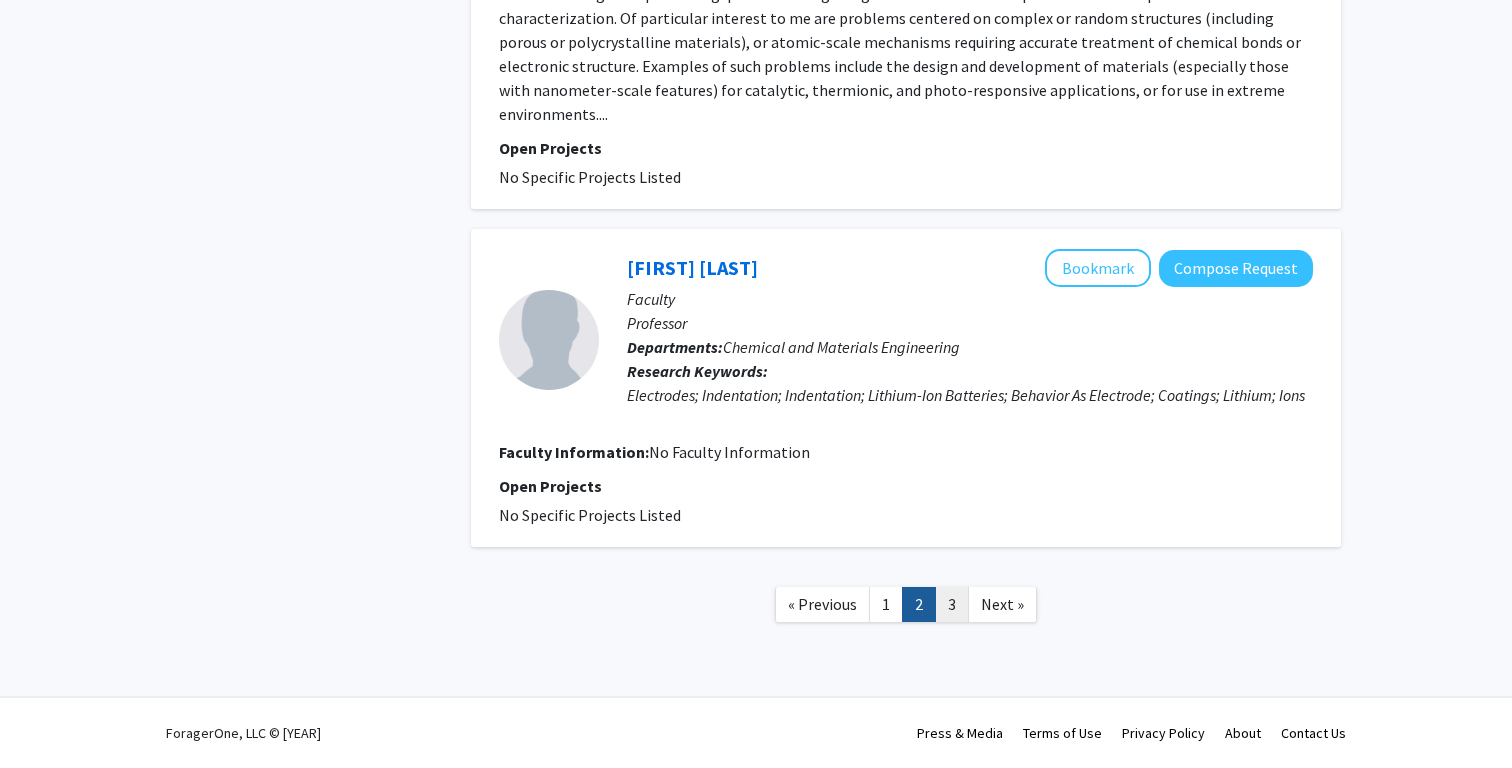 click on "3" 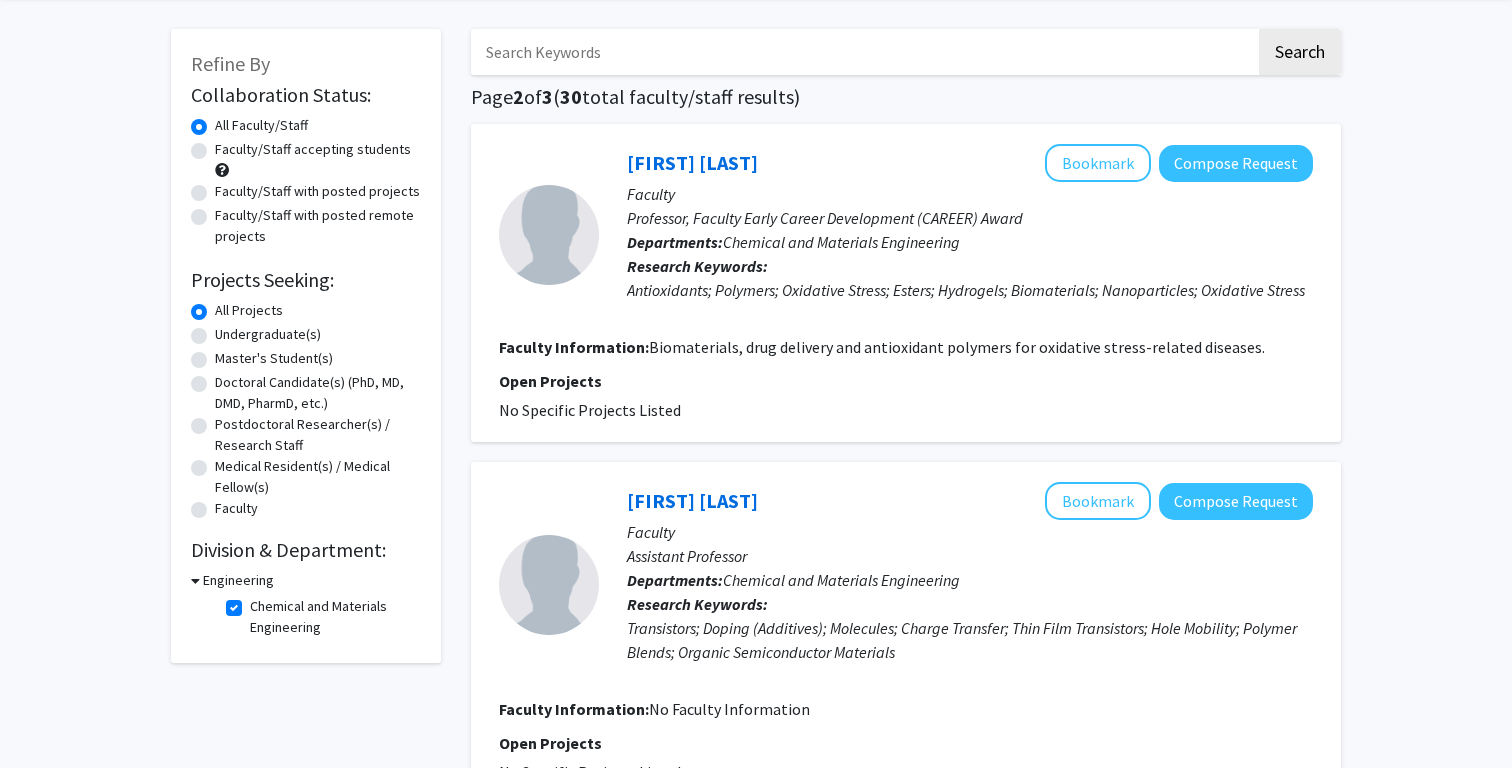 scroll, scrollTop: 3090, scrollLeft: 0, axis: vertical 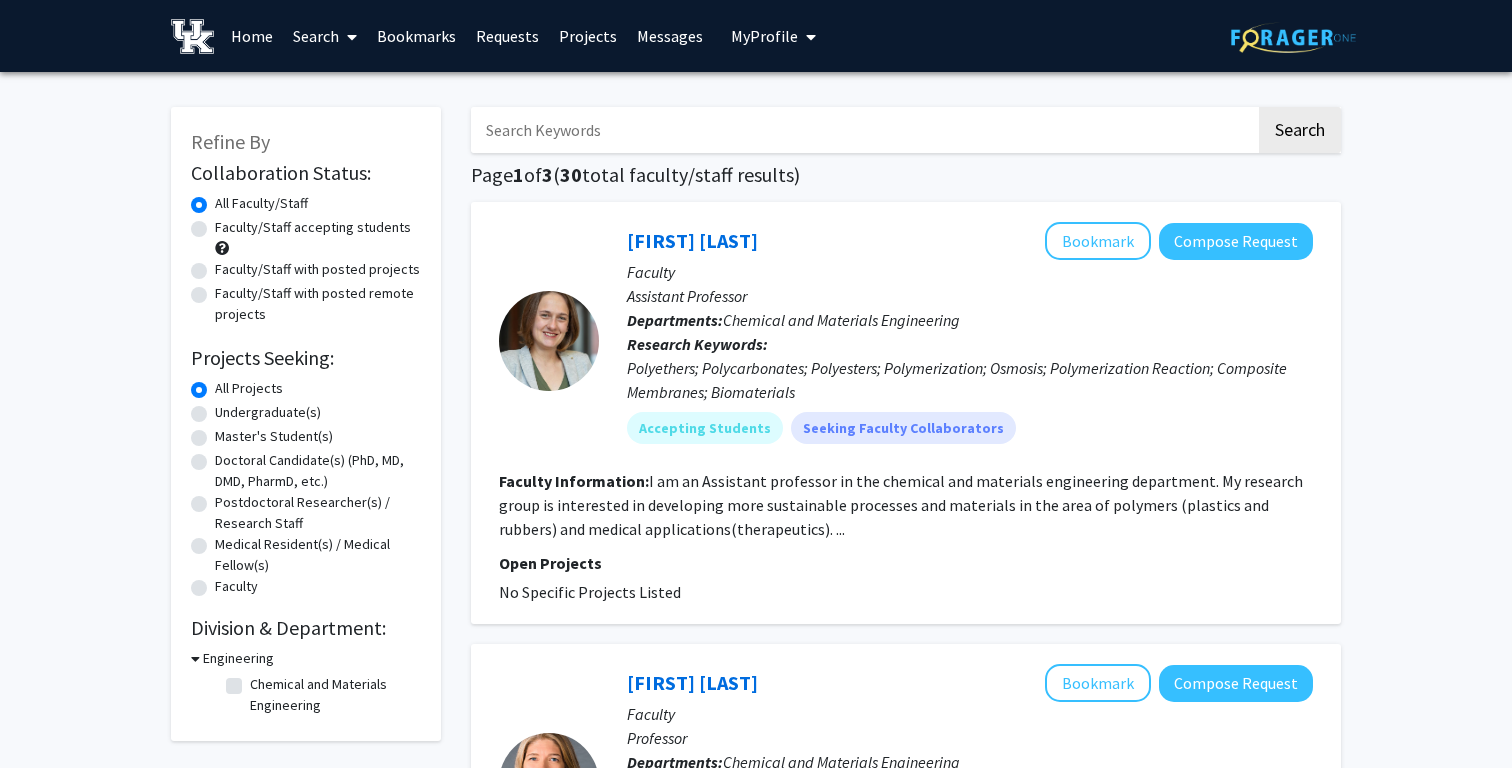 checkbox on "false" 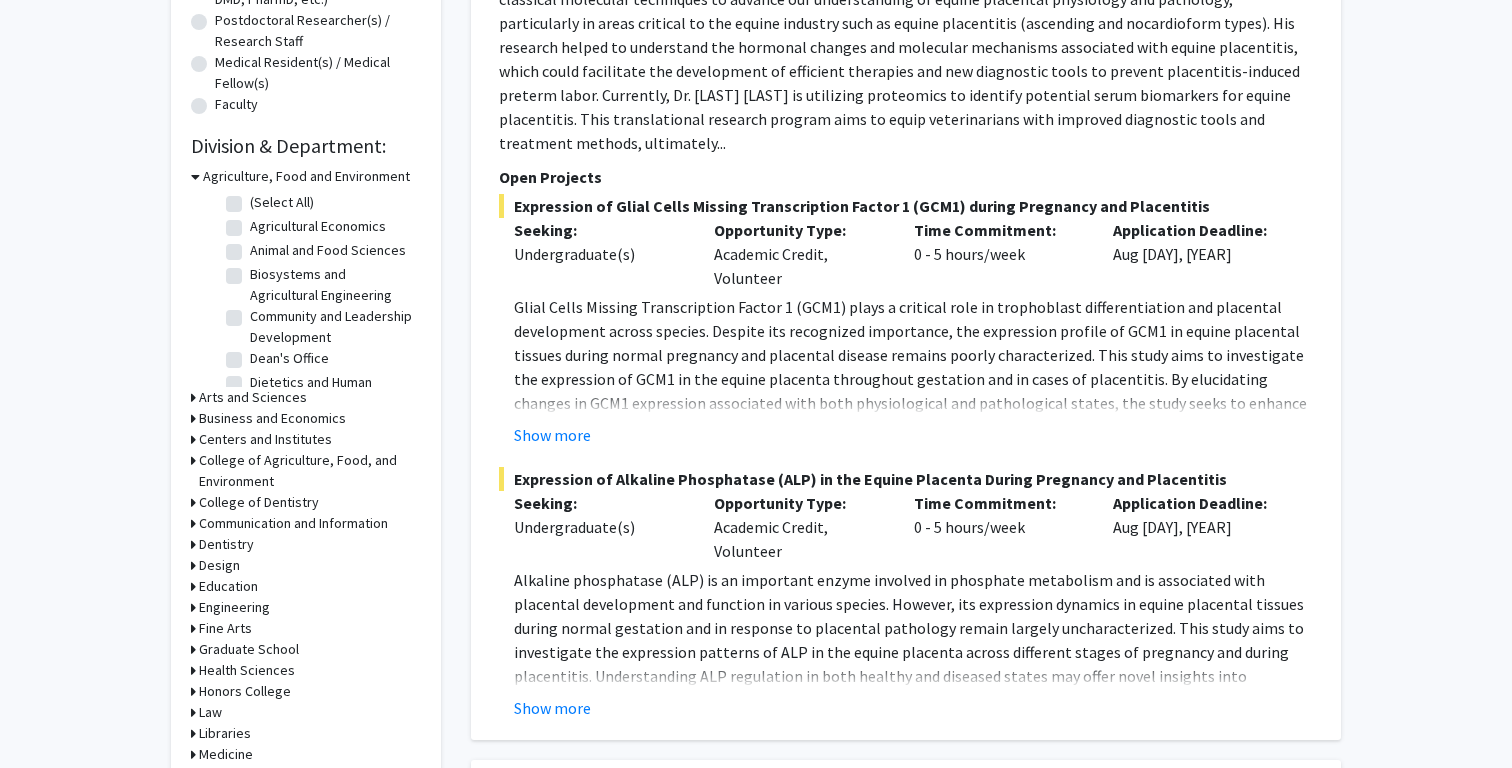 scroll, scrollTop: 474, scrollLeft: 0, axis: vertical 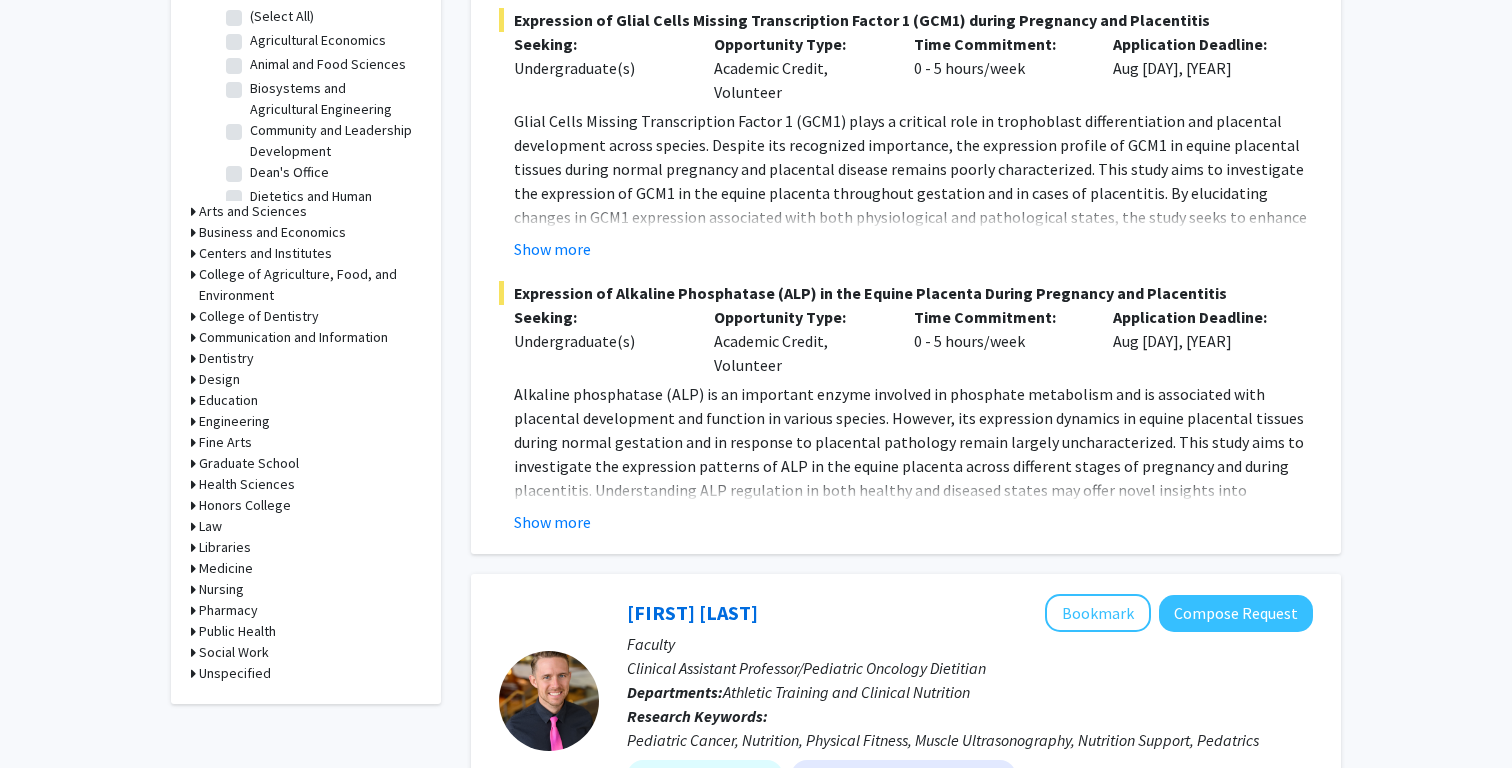 click on "Engineering" at bounding box center [234, 421] 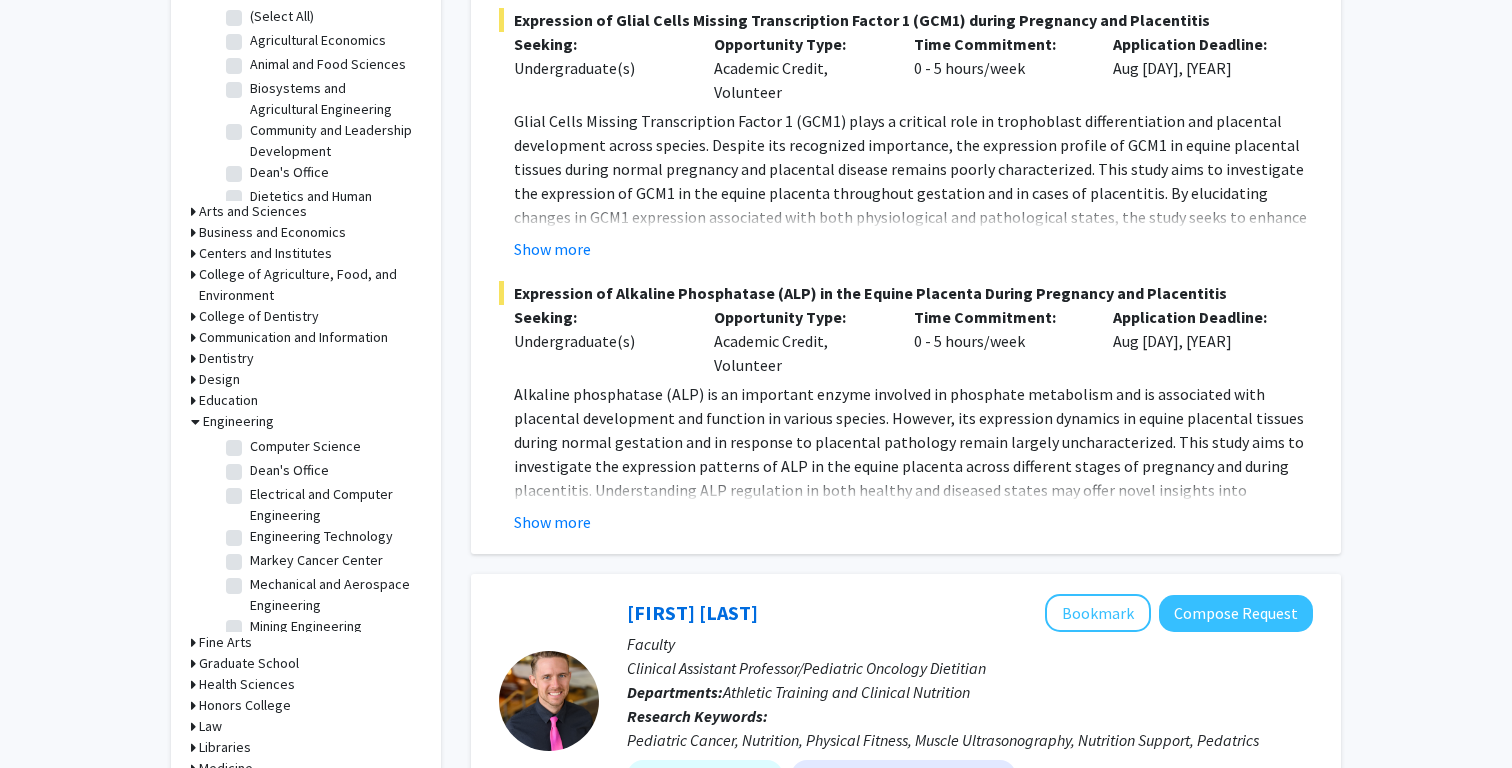 scroll, scrollTop: 121, scrollLeft: 0, axis: vertical 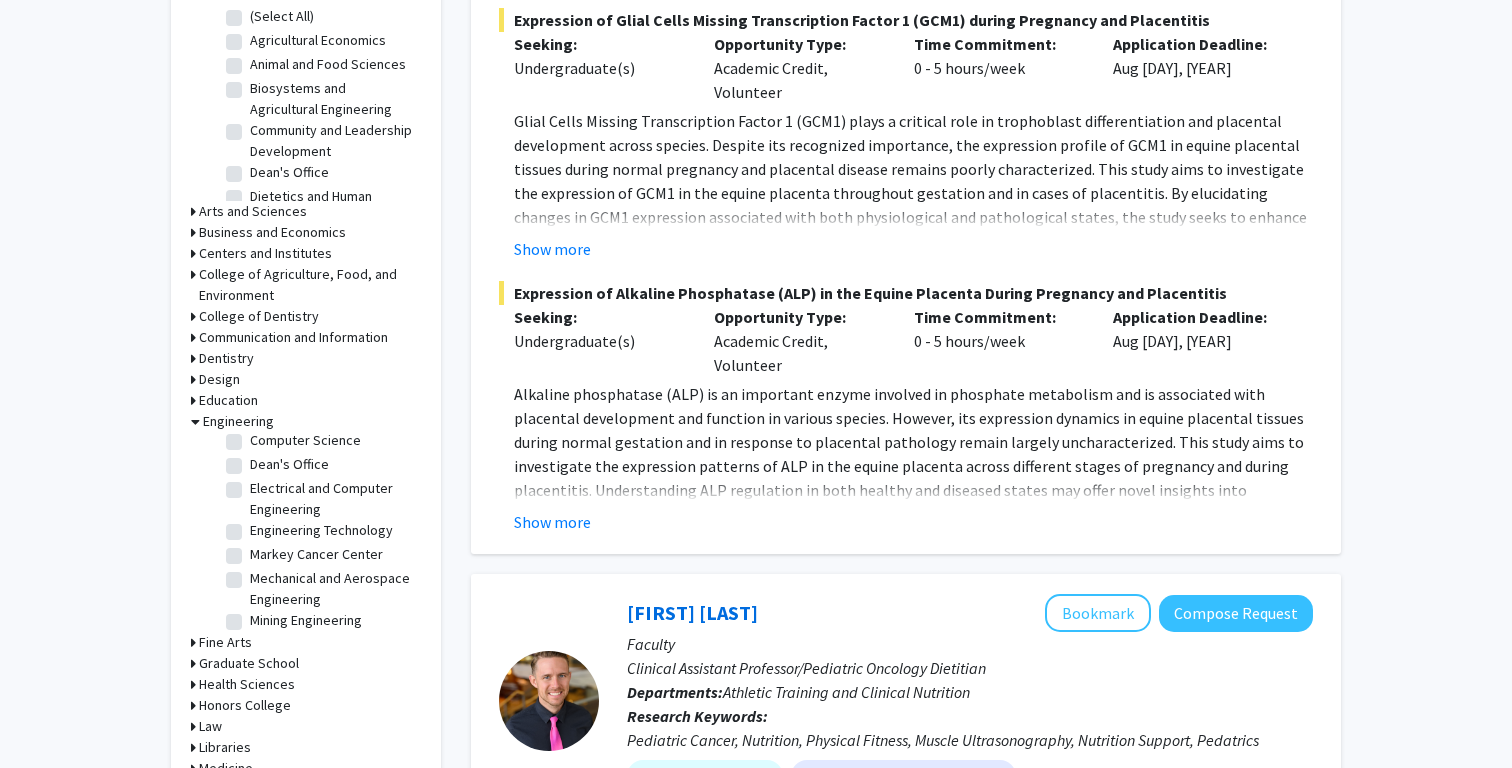 click on "Electrical and Computer Engineering" 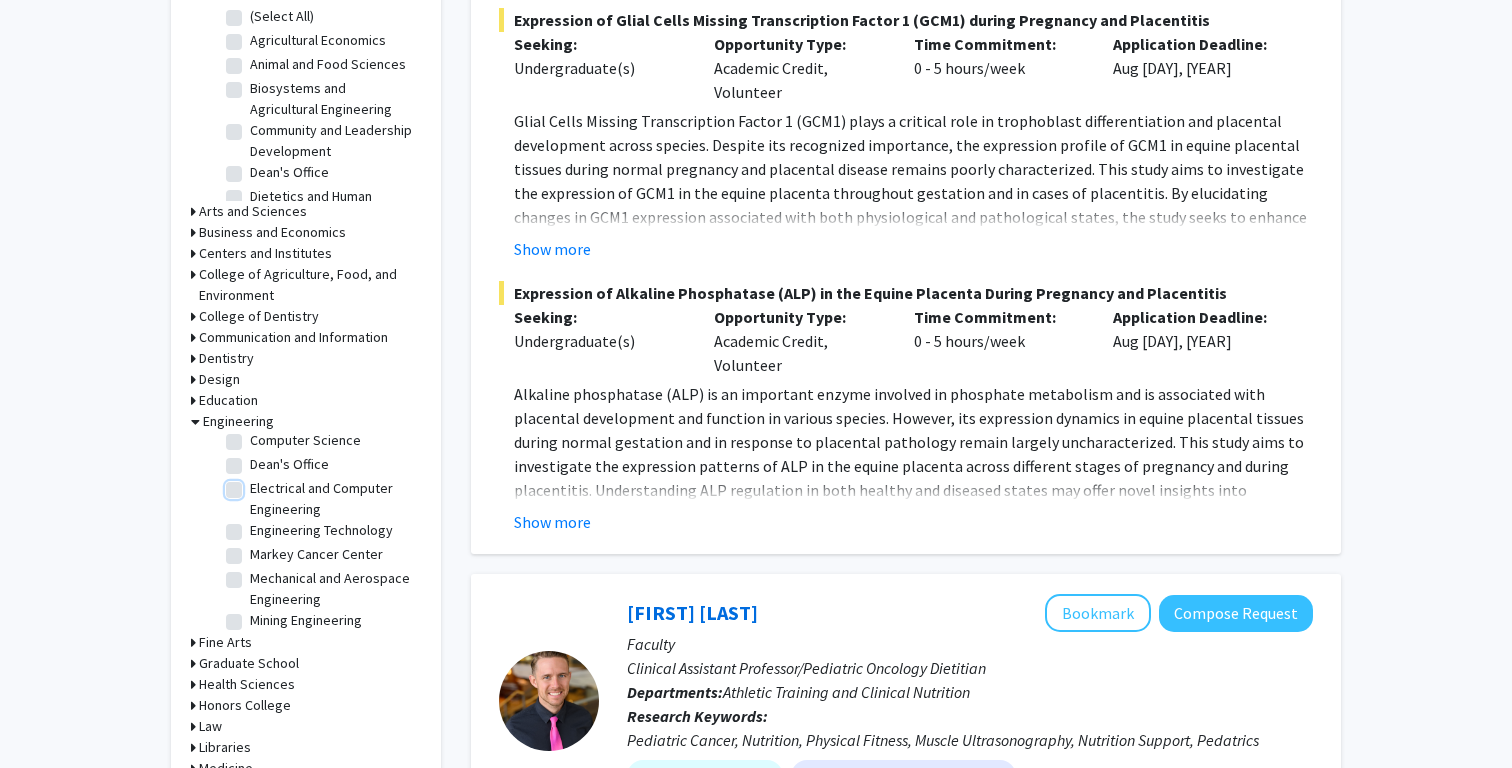 click on "Electrical and Computer Engineering" at bounding box center [256, 484] 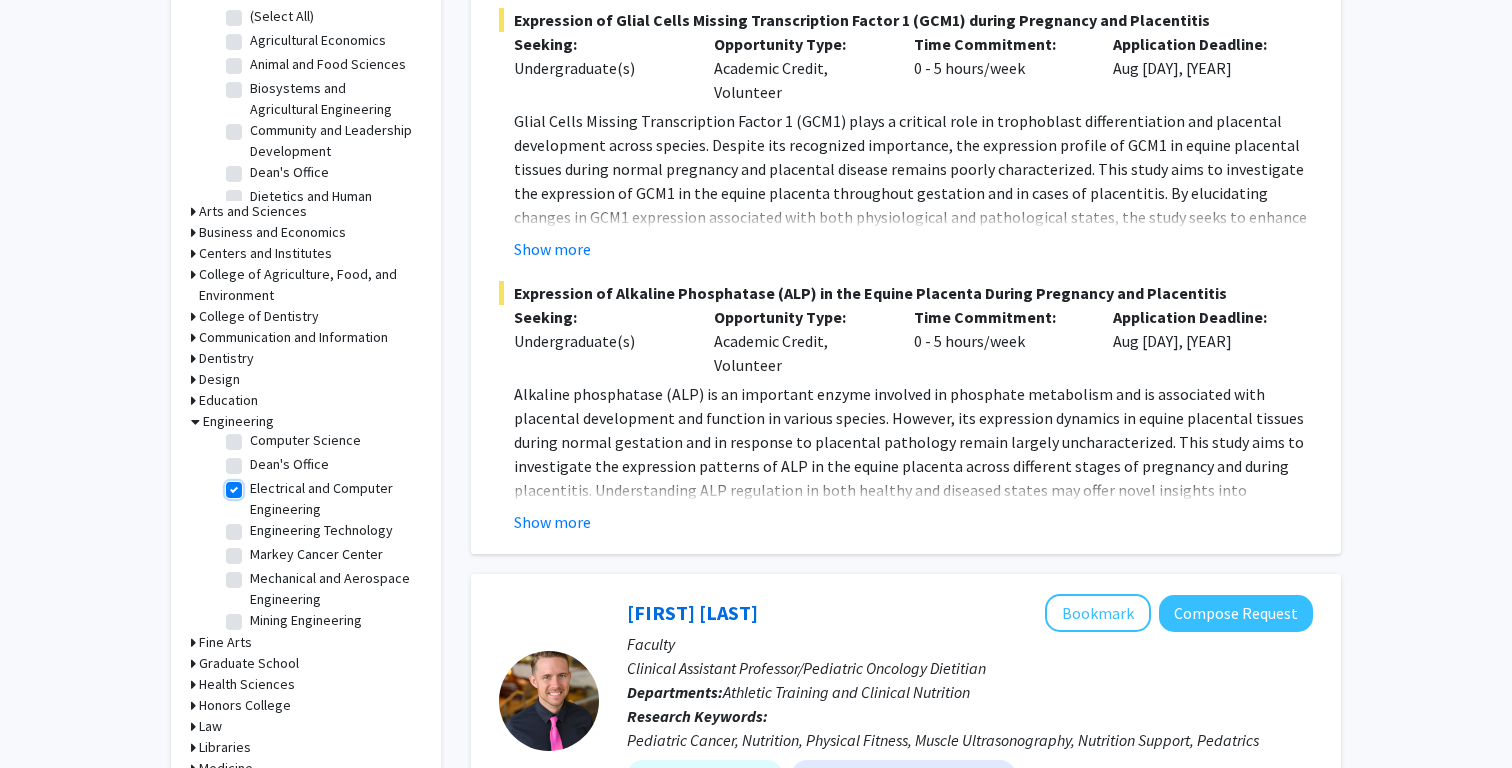 checkbox on "true" 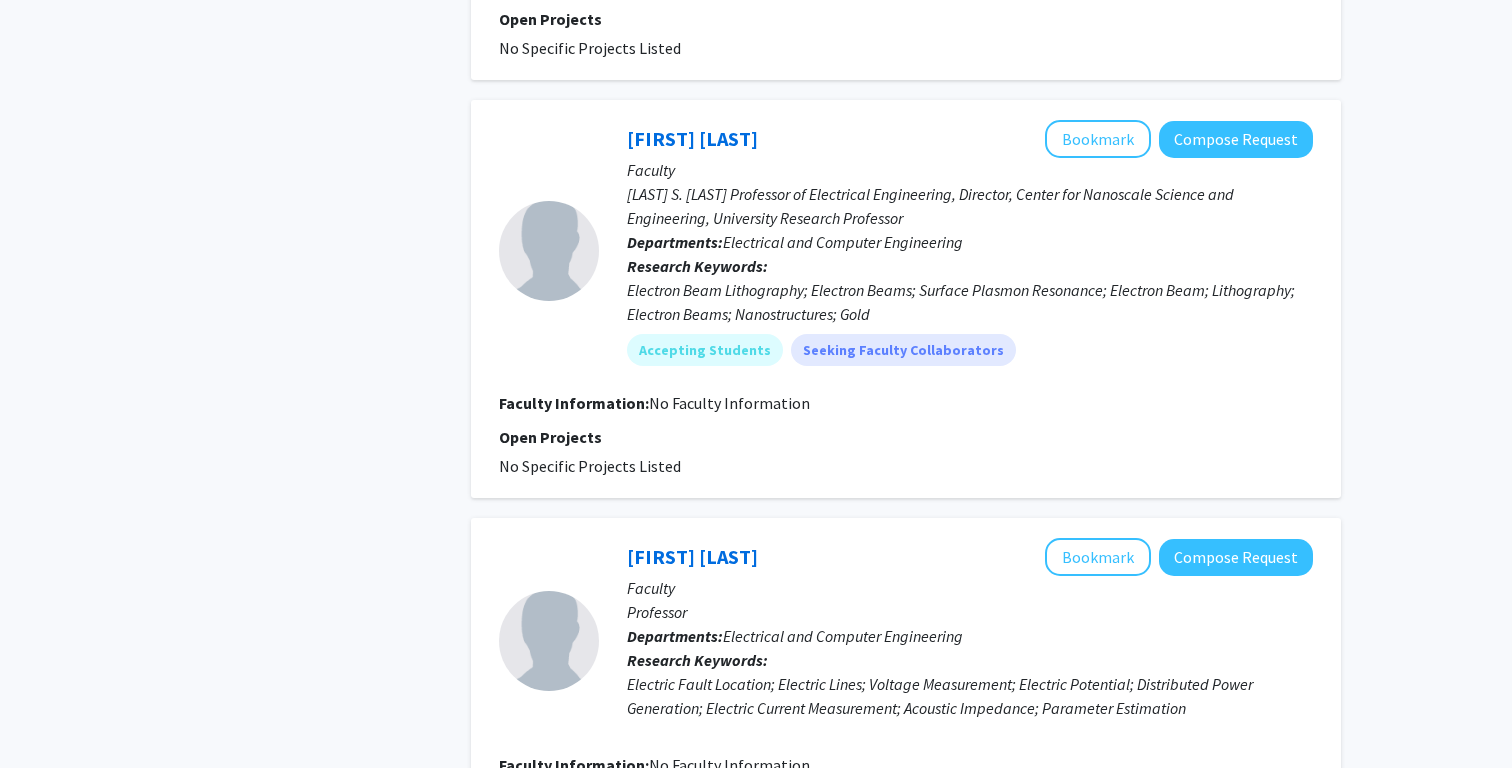 scroll, scrollTop: 4434, scrollLeft: 0, axis: vertical 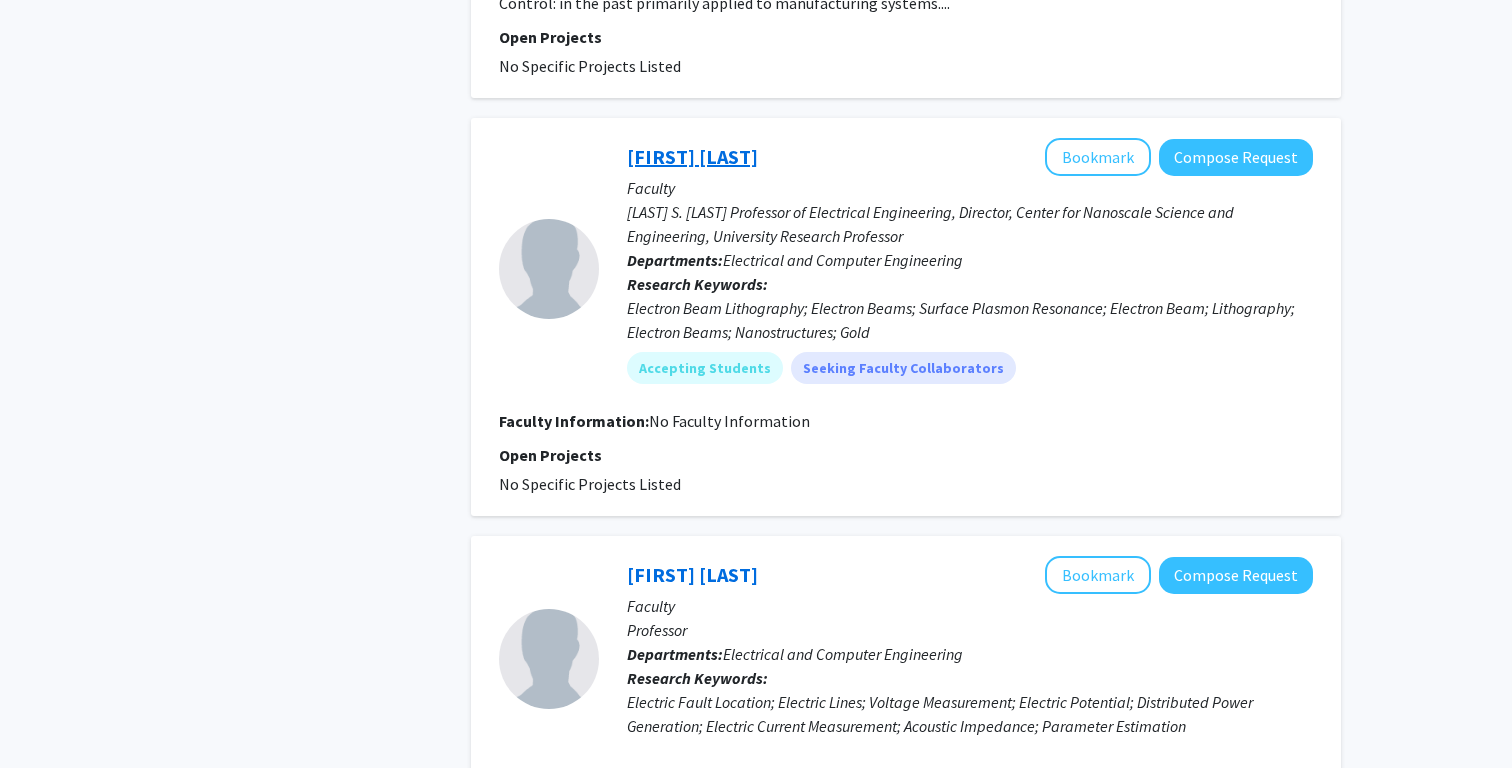 click on "[FIRST] [LAST]" 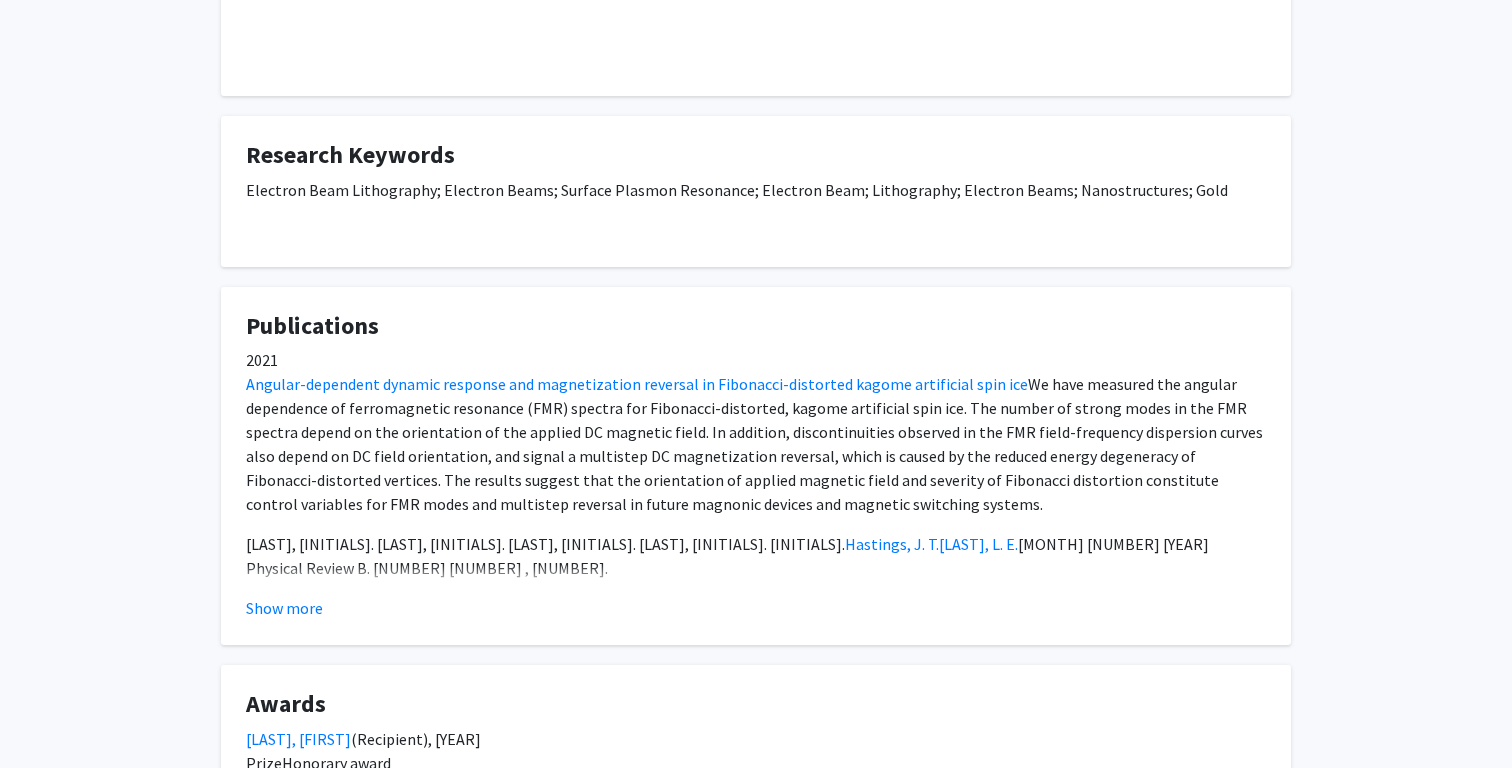 scroll, scrollTop: 528, scrollLeft: 0, axis: vertical 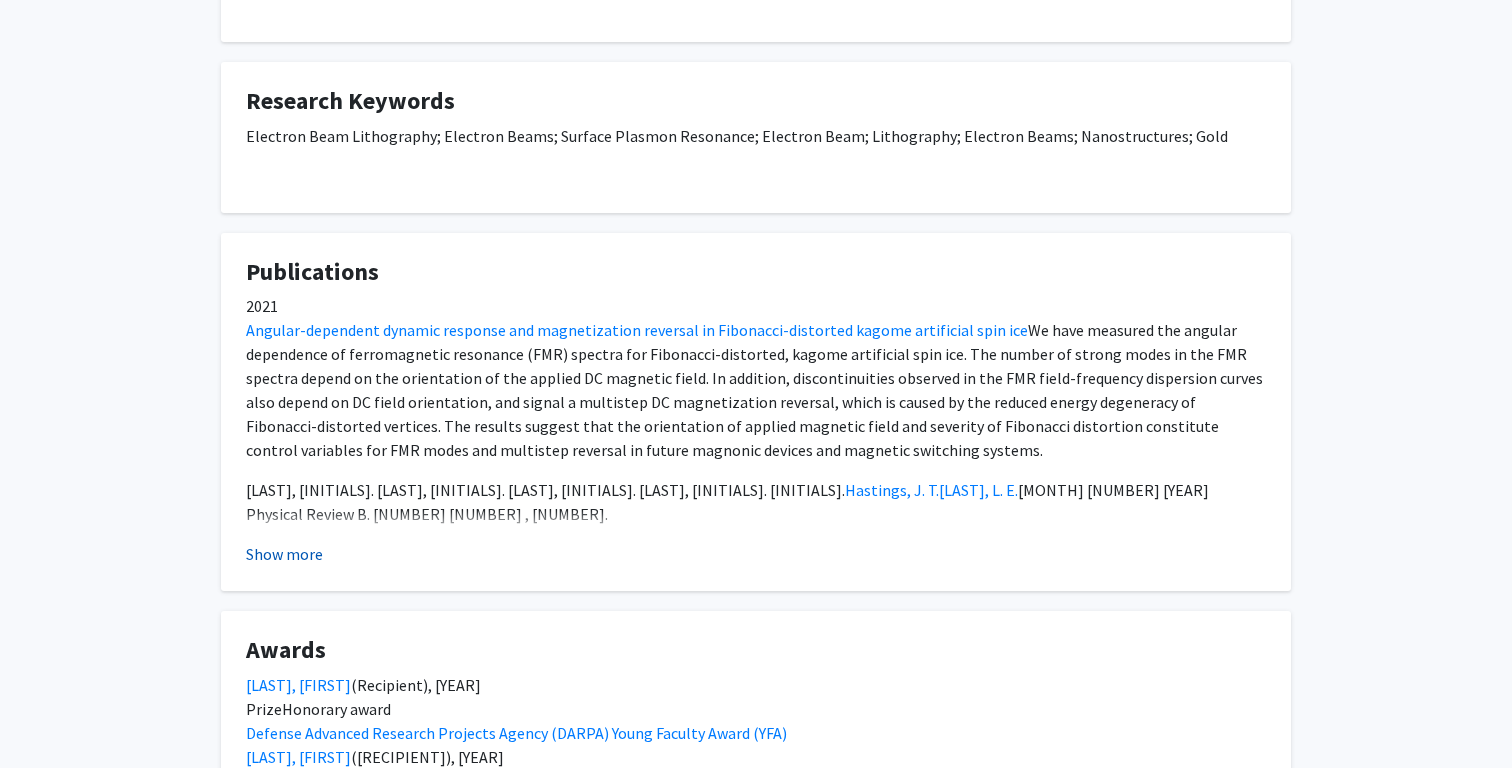 click on "Show more" 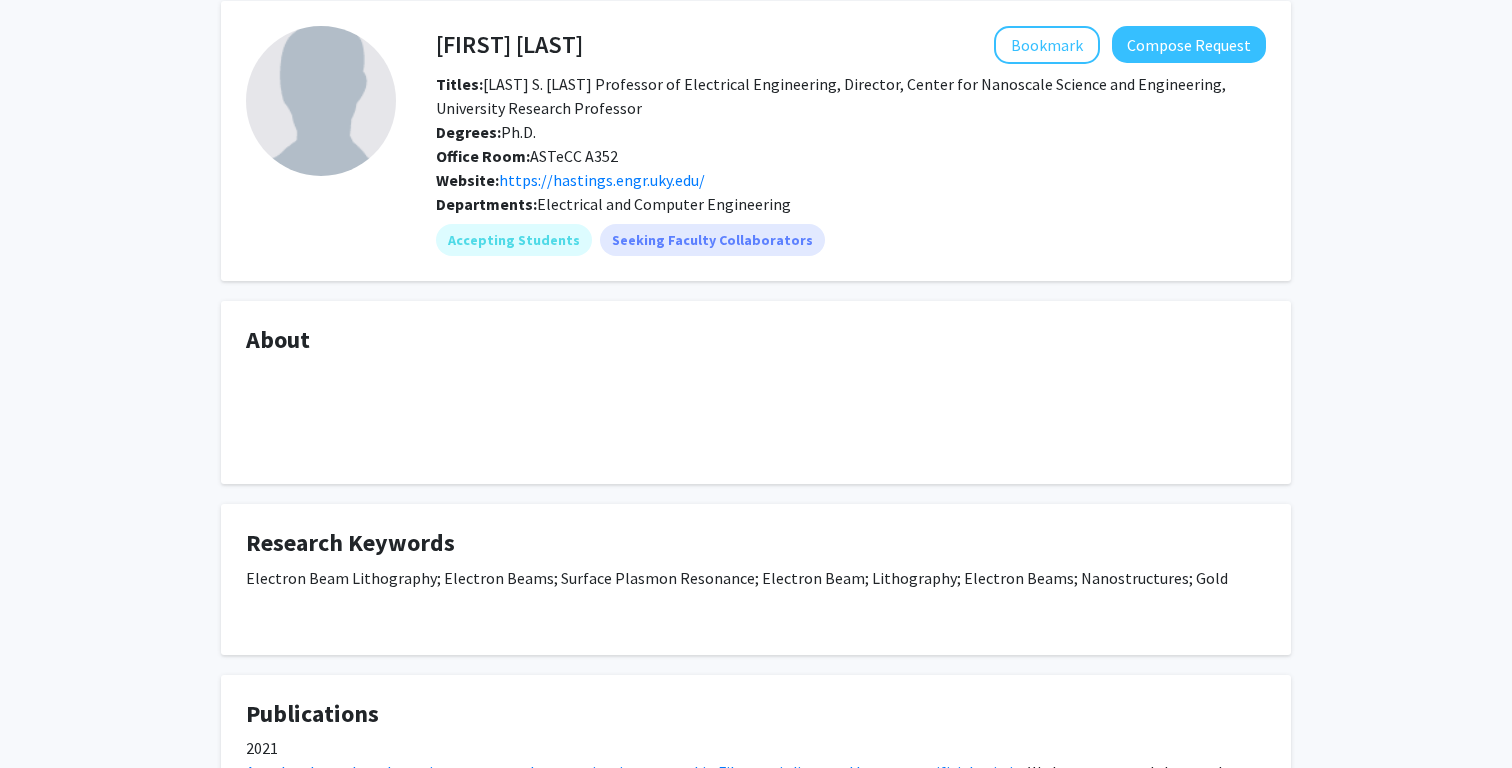 scroll, scrollTop: 95, scrollLeft: 0, axis: vertical 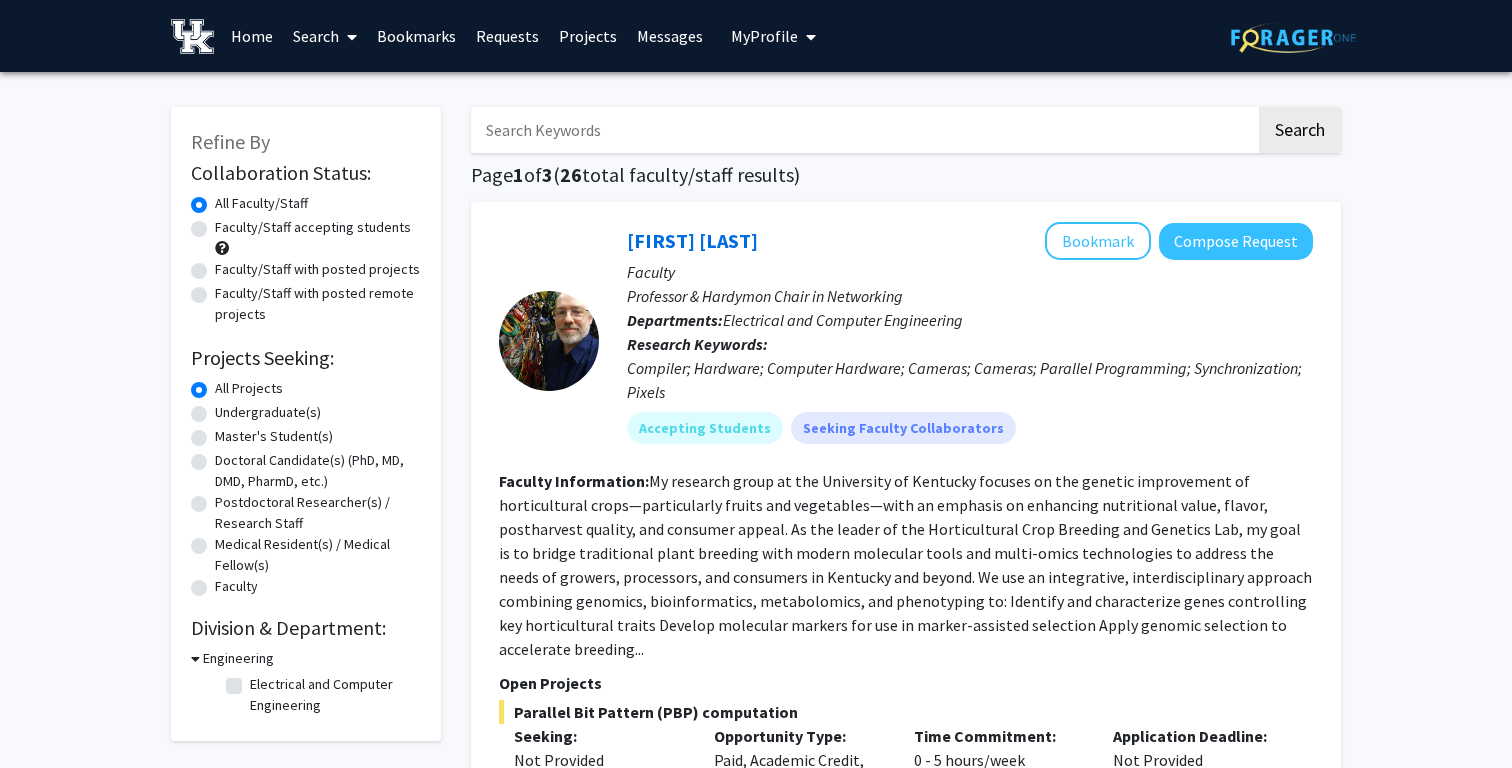checkbox on "false" 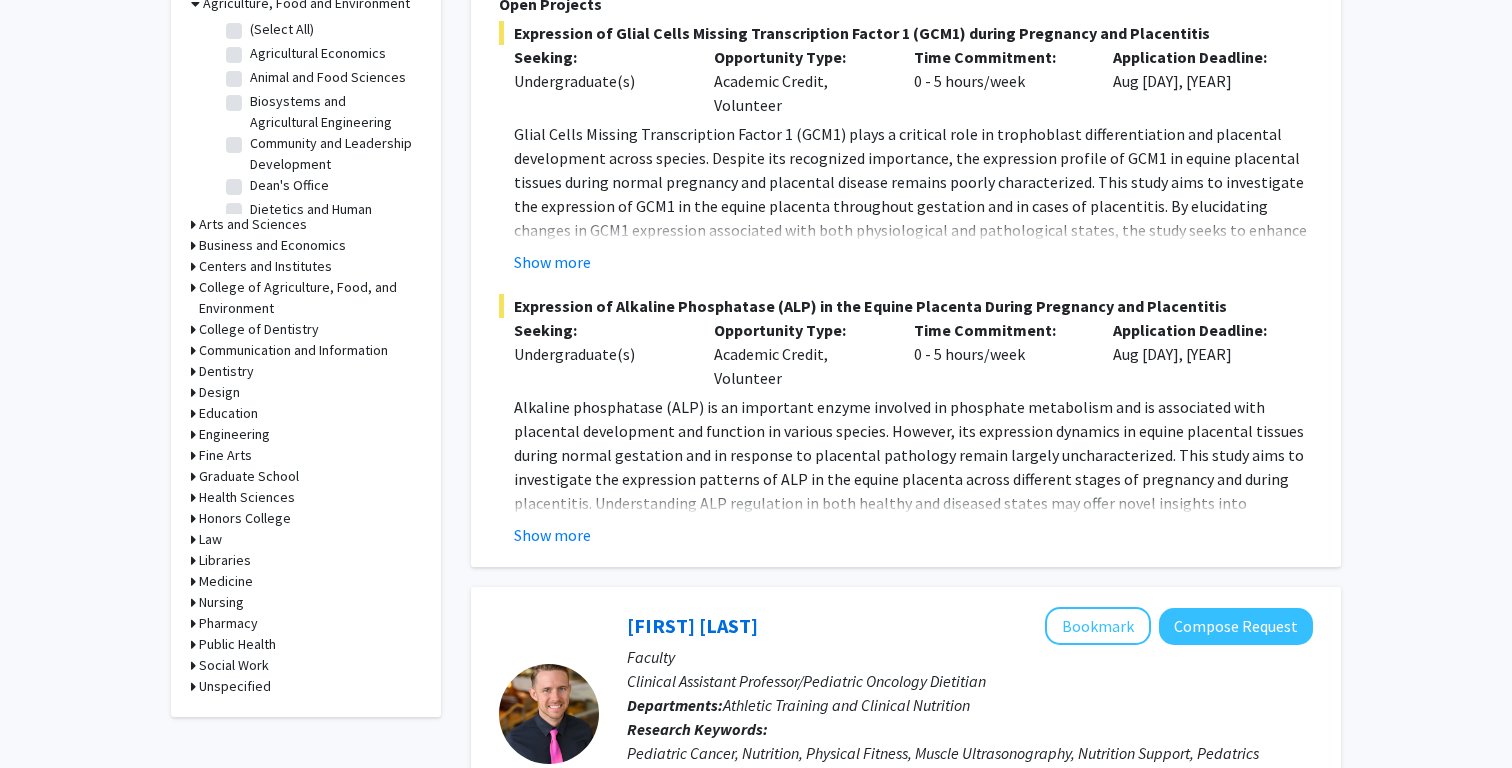scroll 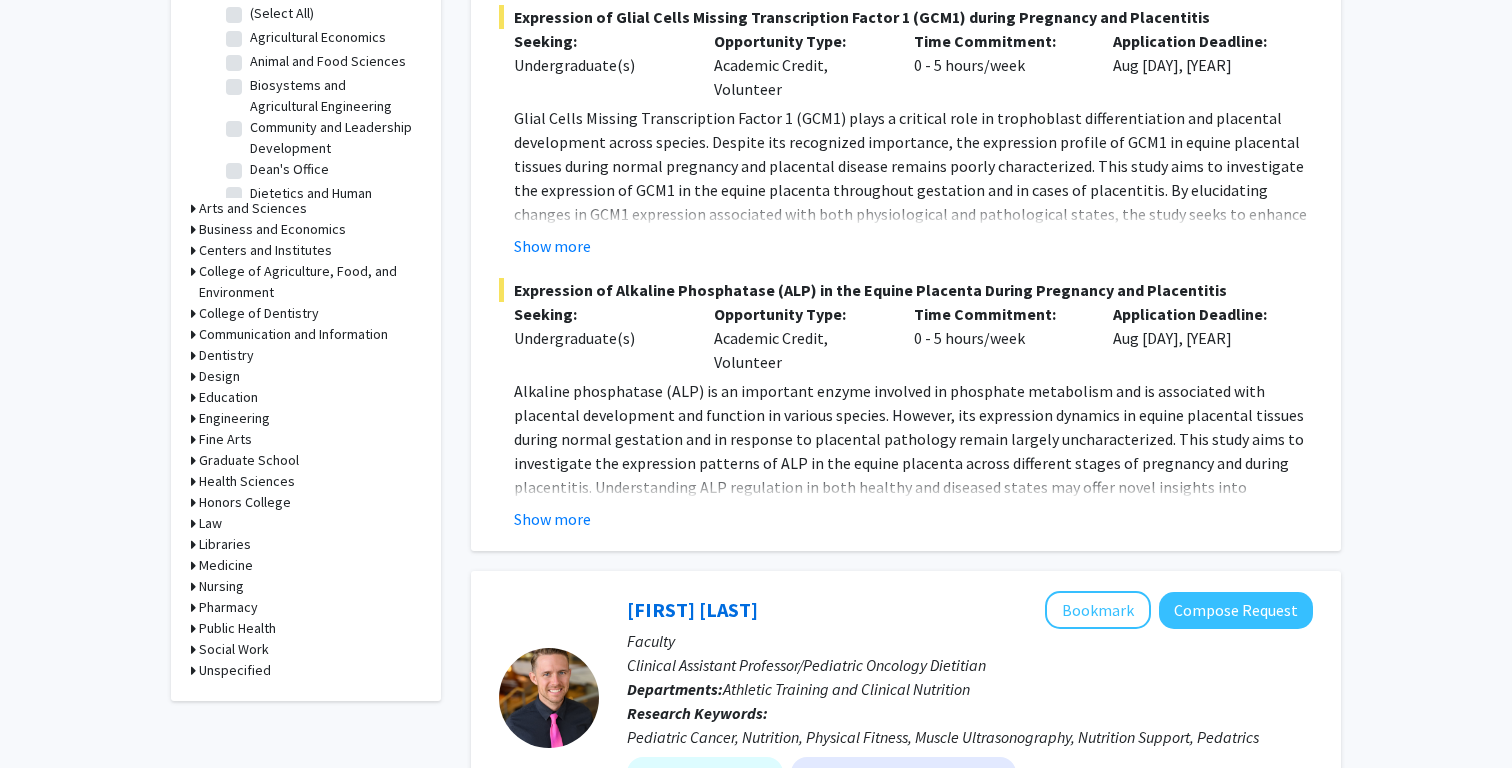 click on "Pharmacy" at bounding box center (228, 607) 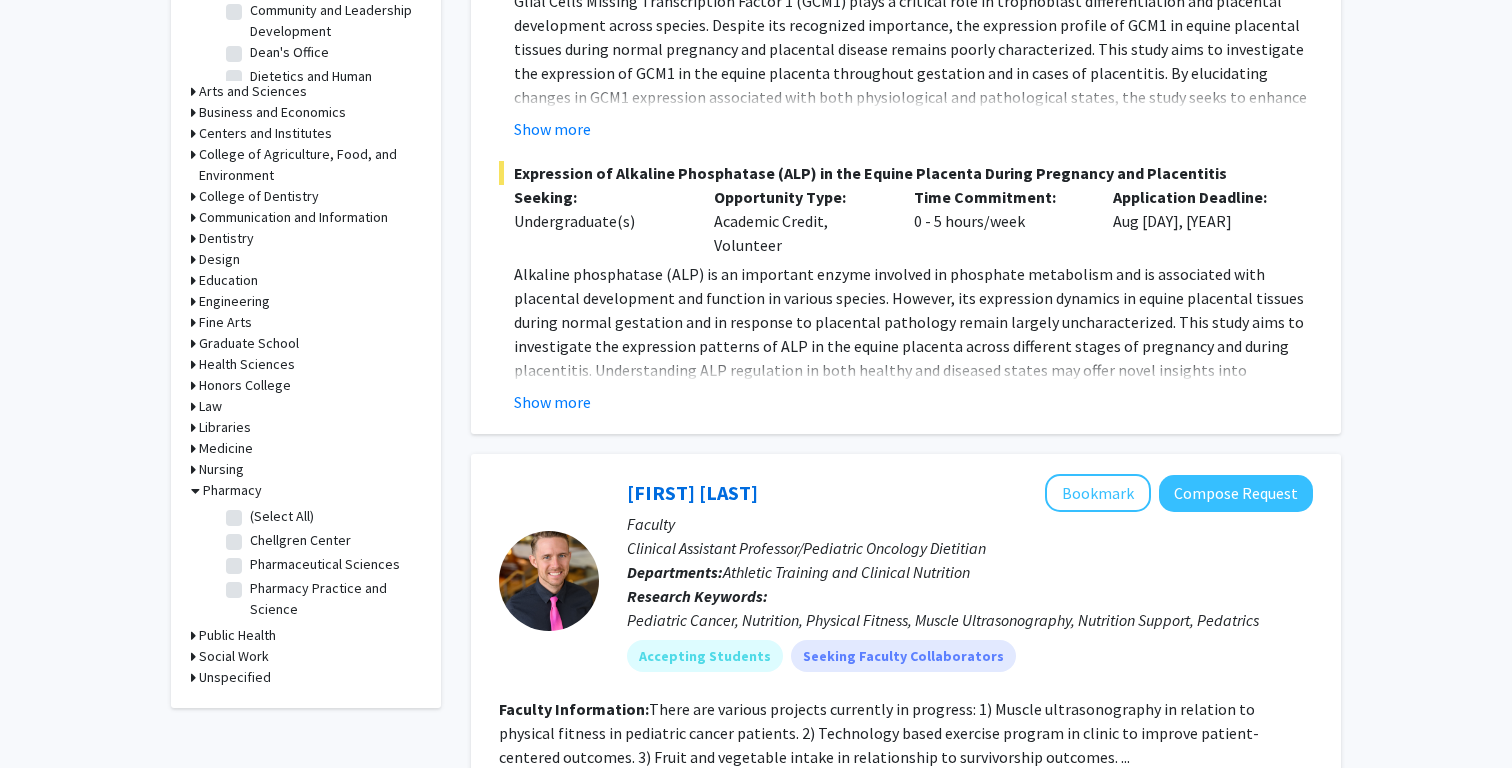 scroll, scrollTop: 569, scrollLeft: 0, axis: vertical 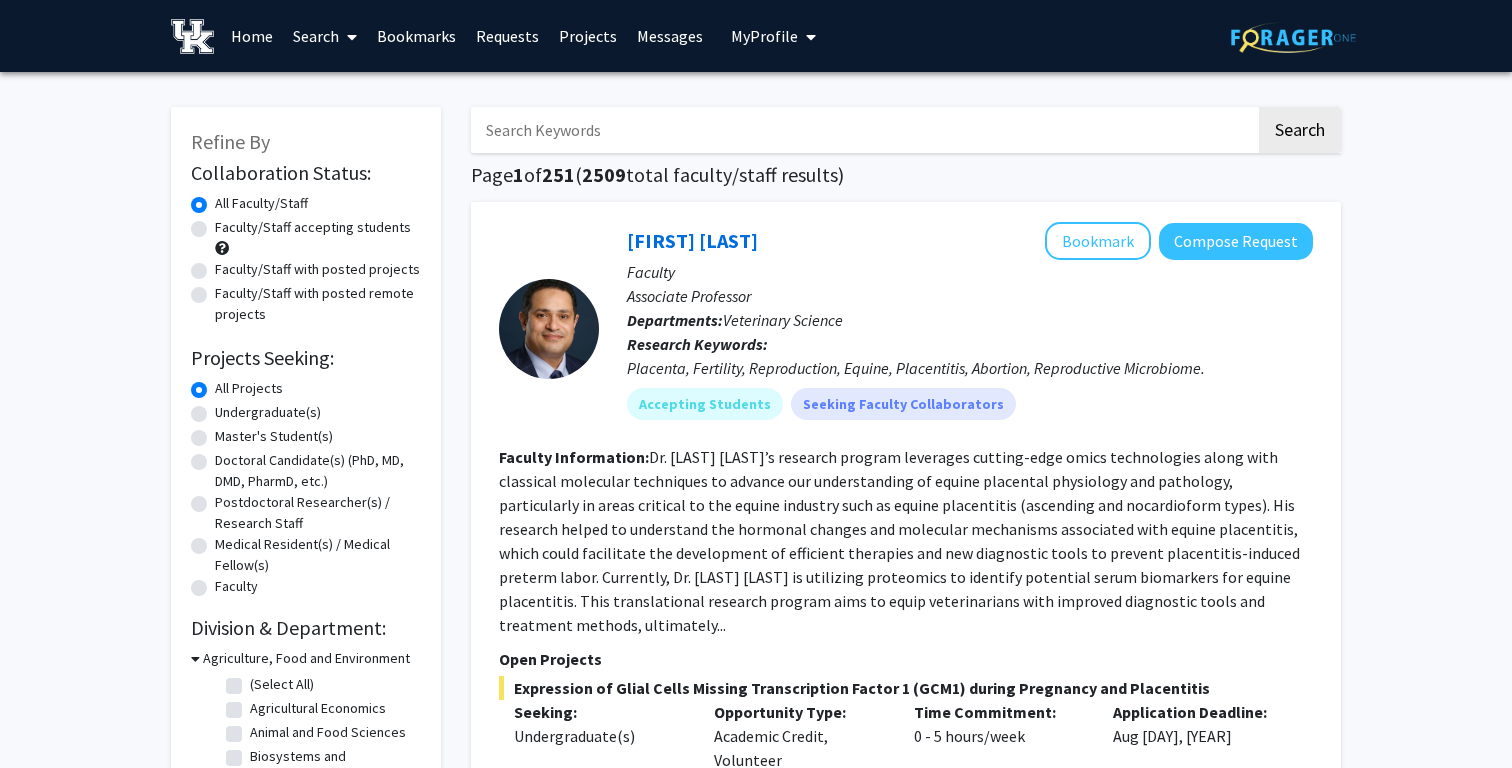 click on "Search" at bounding box center (325, 36) 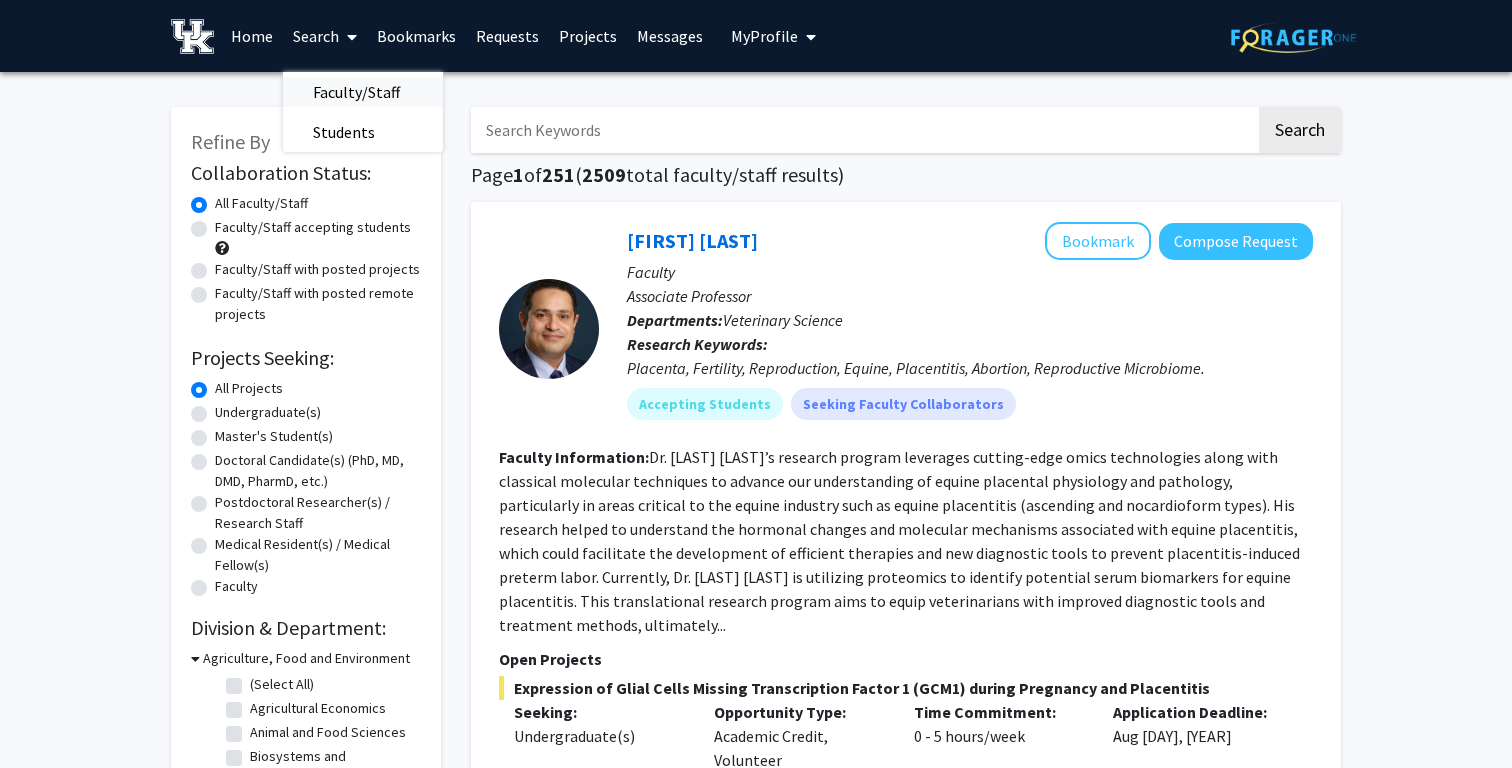 click on "Faculty/Staff" at bounding box center (356, 92) 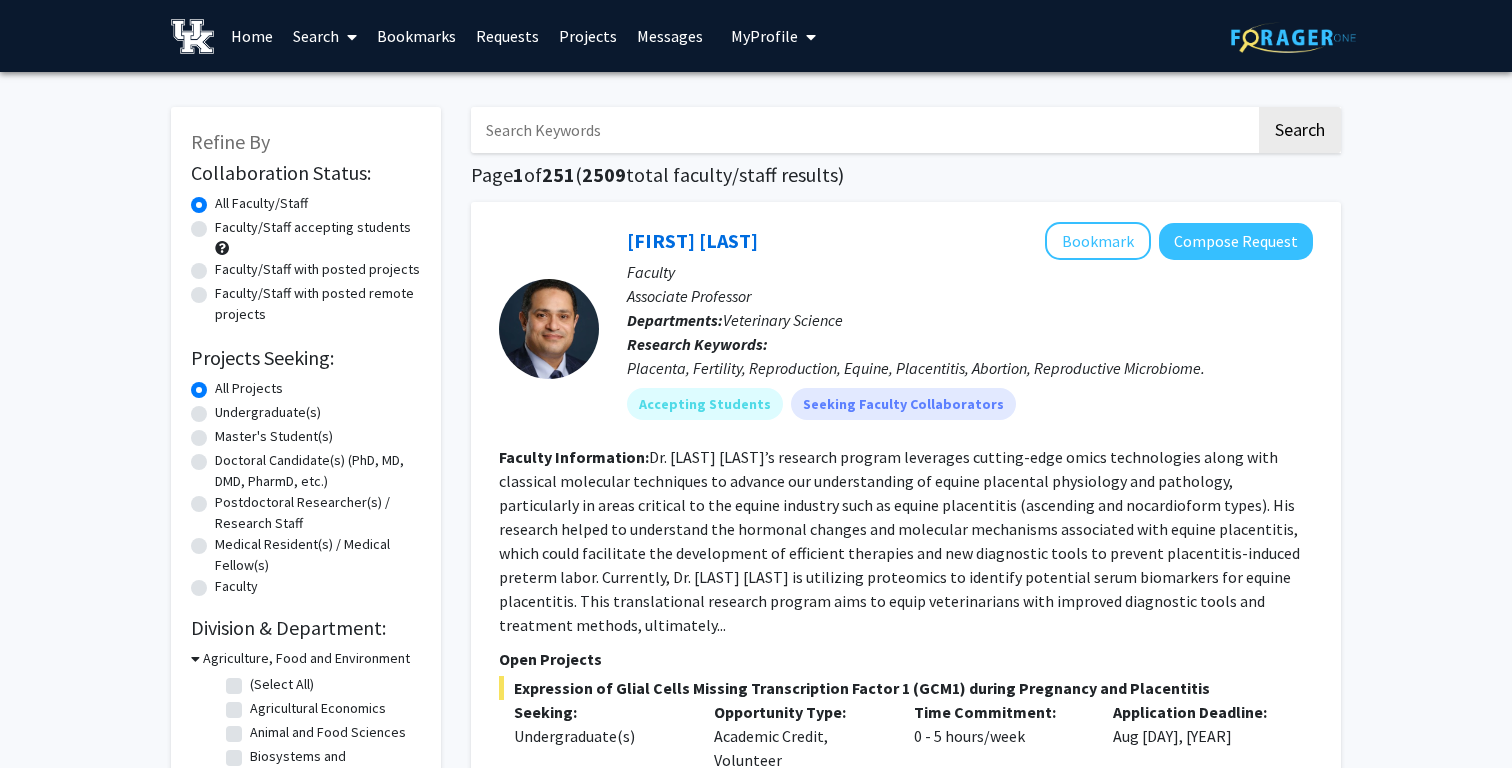 click at bounding box center [863, 130] 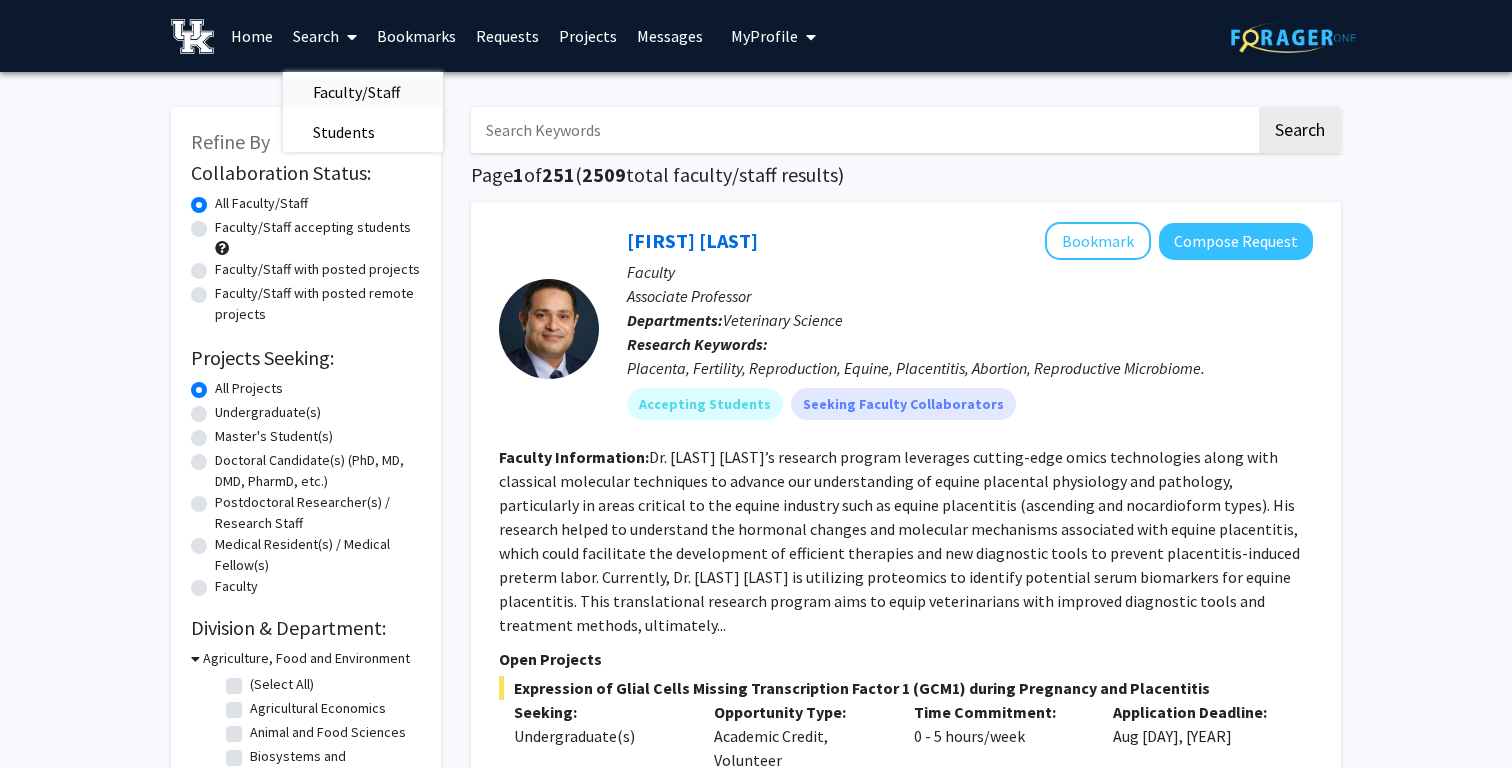 click on "Faculty/Staff" at bounding box center [356, 92] 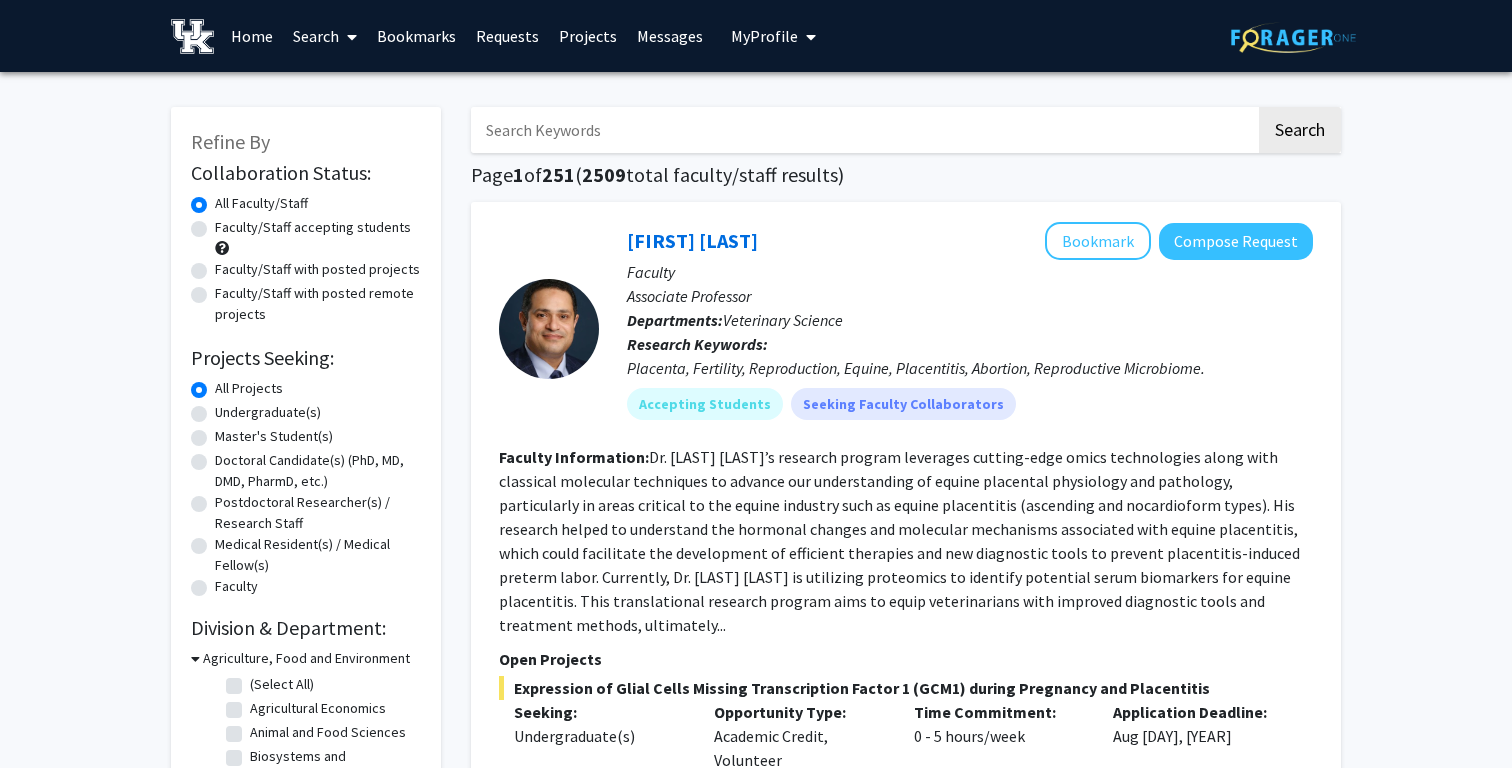 click at bounding box center (863, 130) 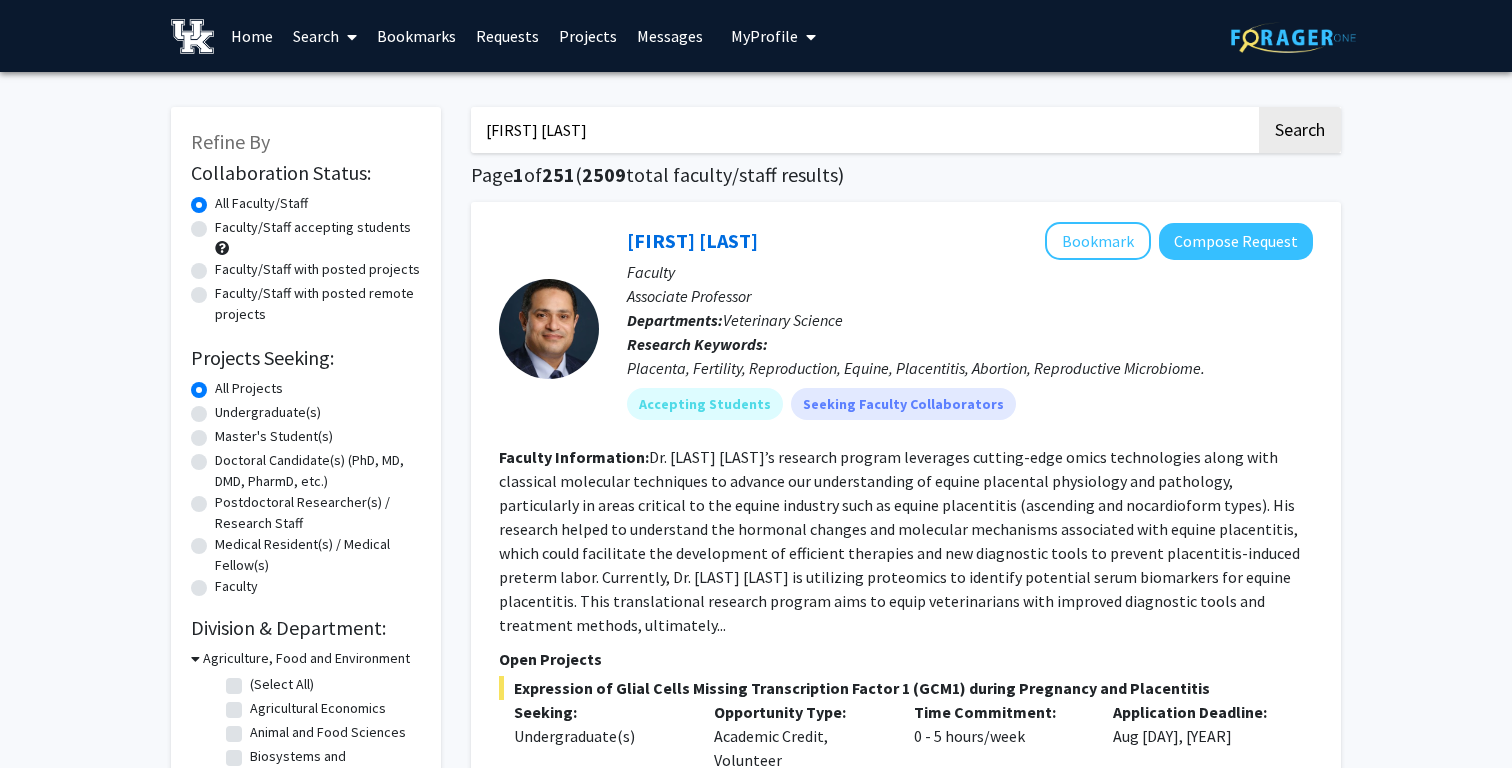 type on "[FIRST] [LAST]" 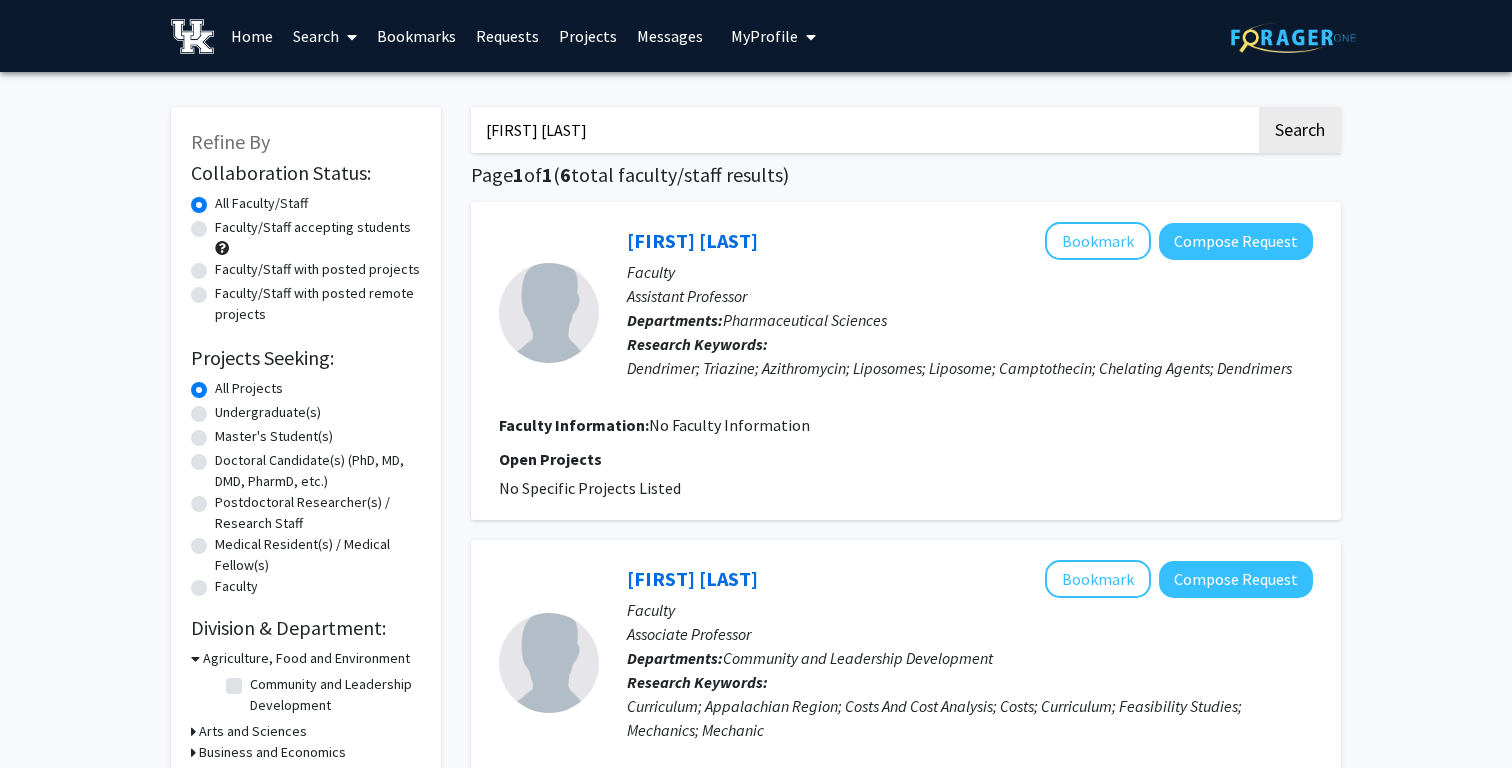 scroll, scrollTop: 1, scrollLeft: 0, axis: vertical 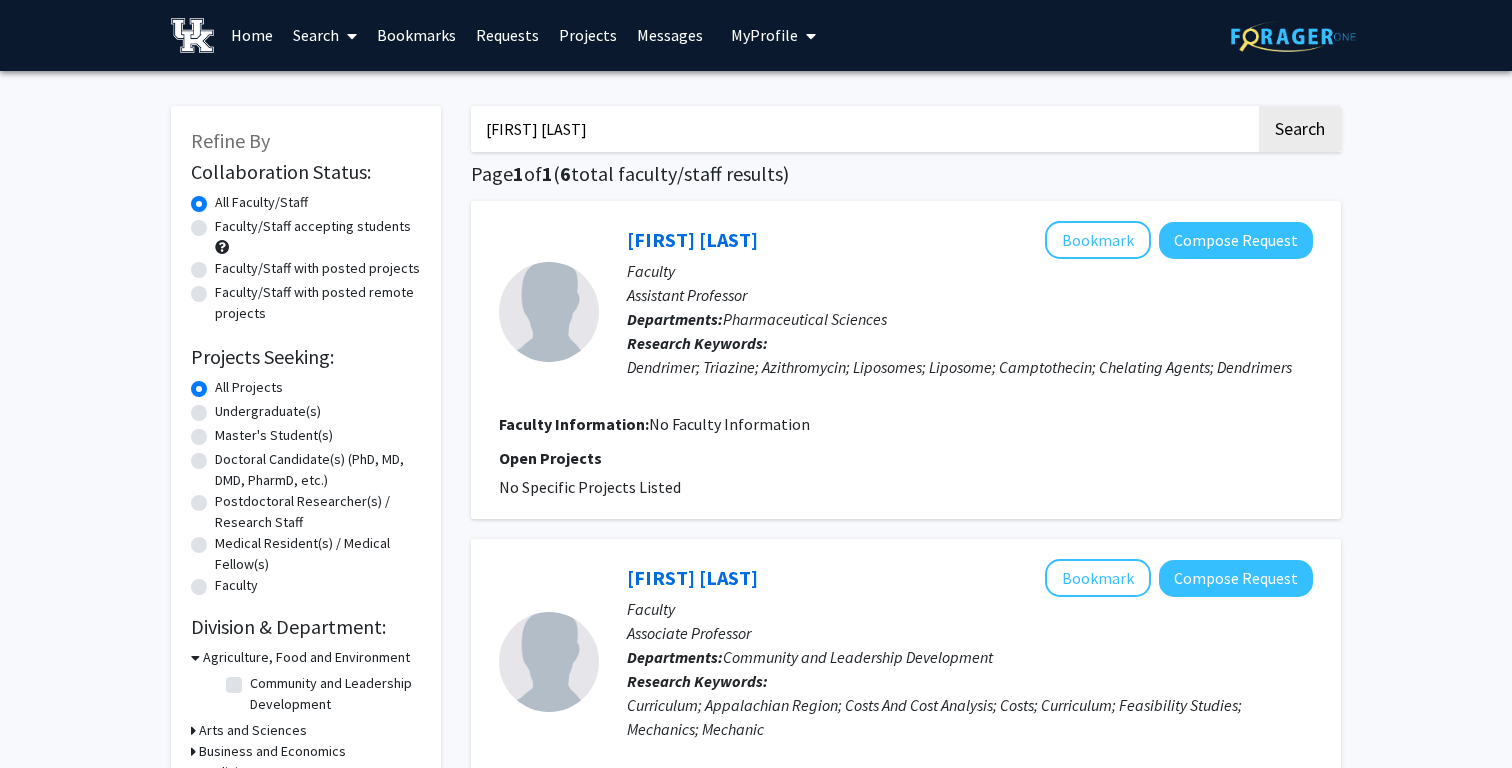 click on "Search" at bounding box center (325, 35) 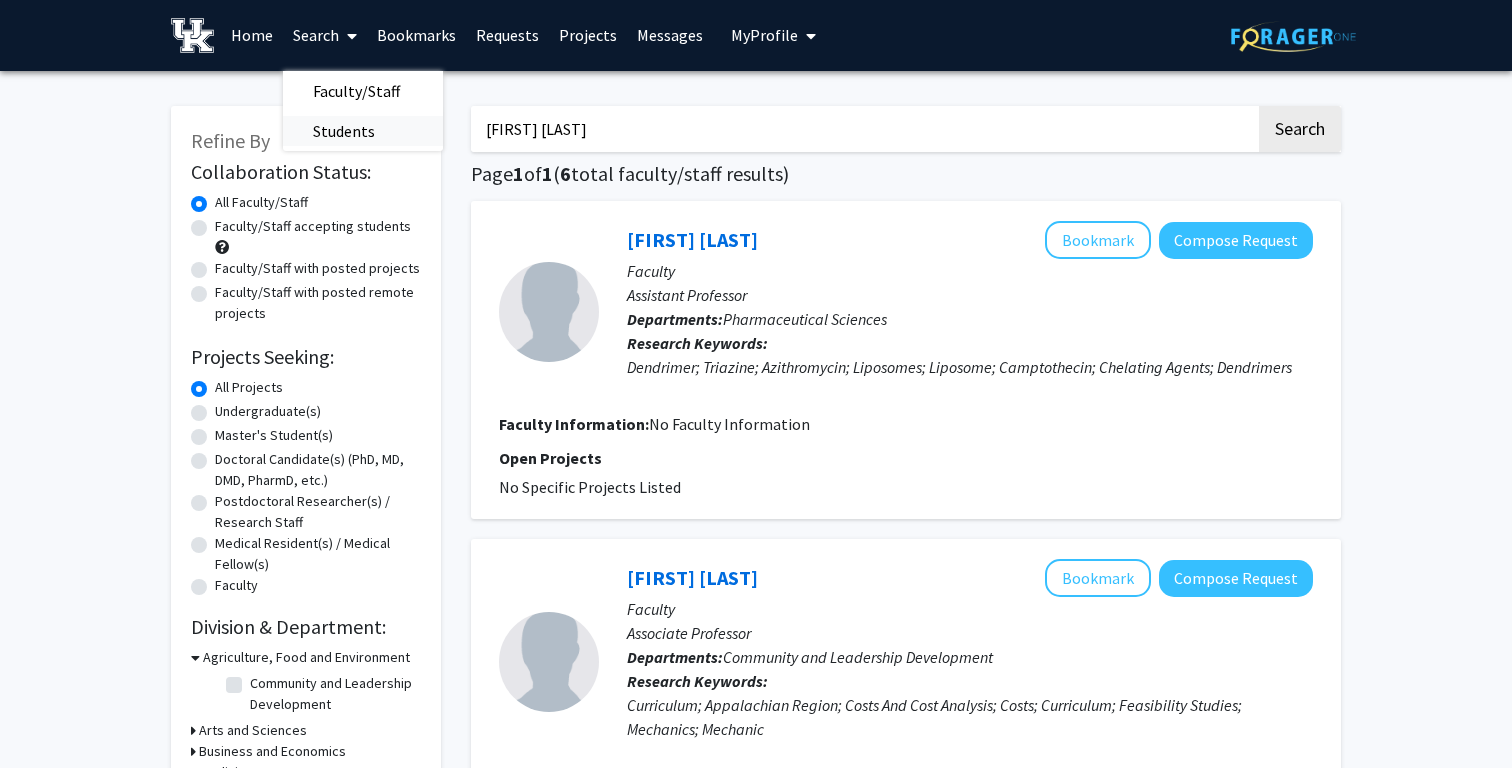 click on "Students" at bounding box center (344, 131) 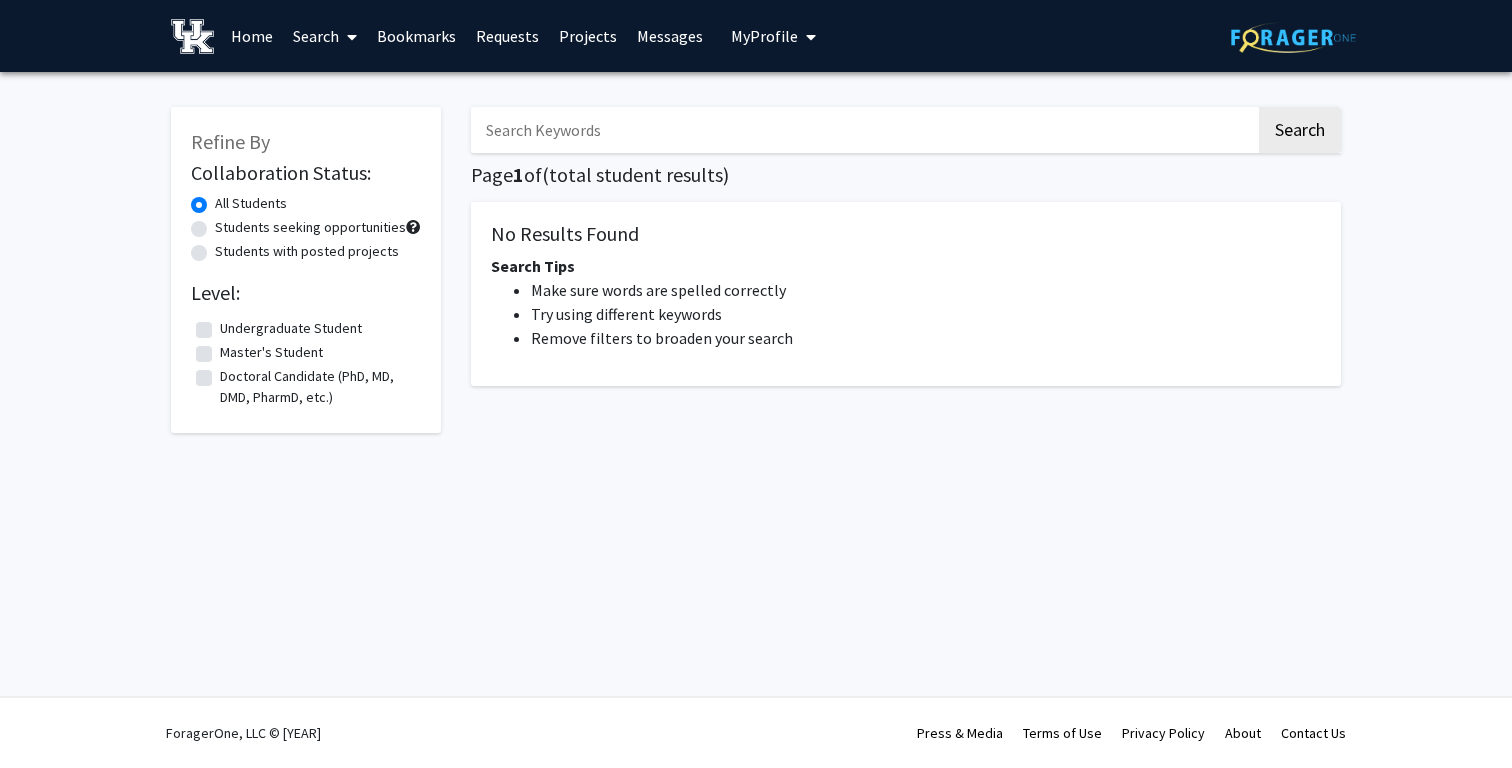 click at bounding box center [863, 130] 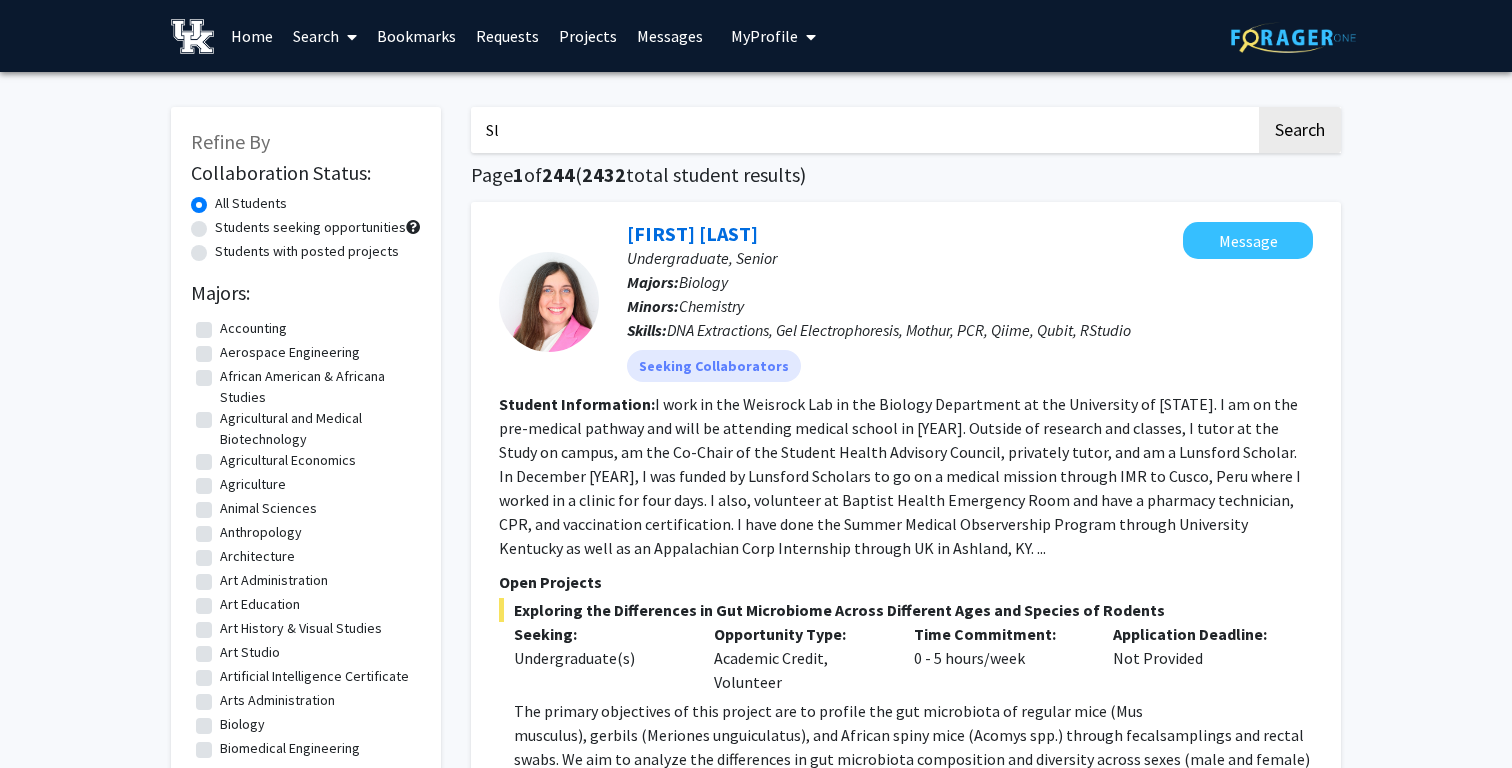 type on "S" 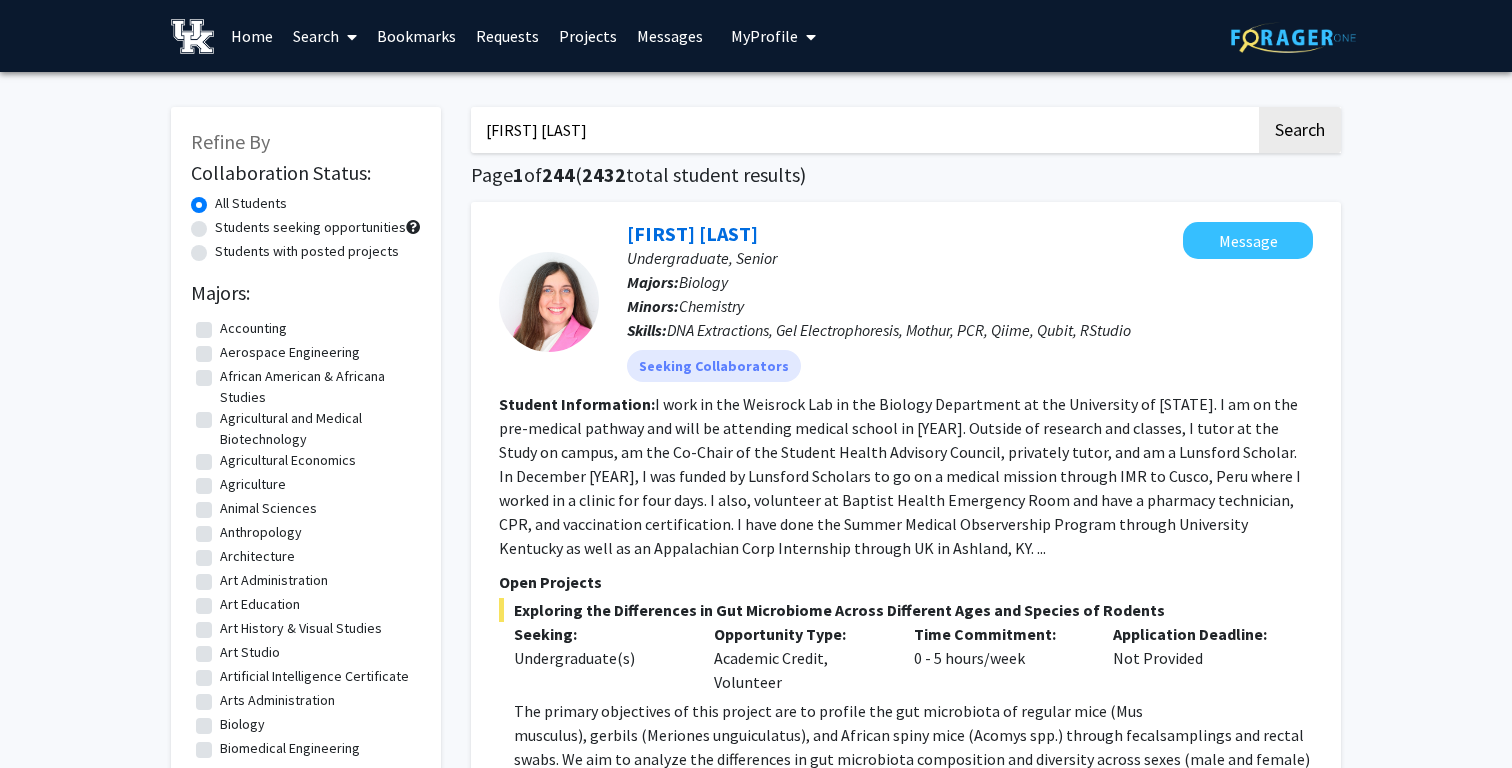 type on "[FIRST] [LAST]" 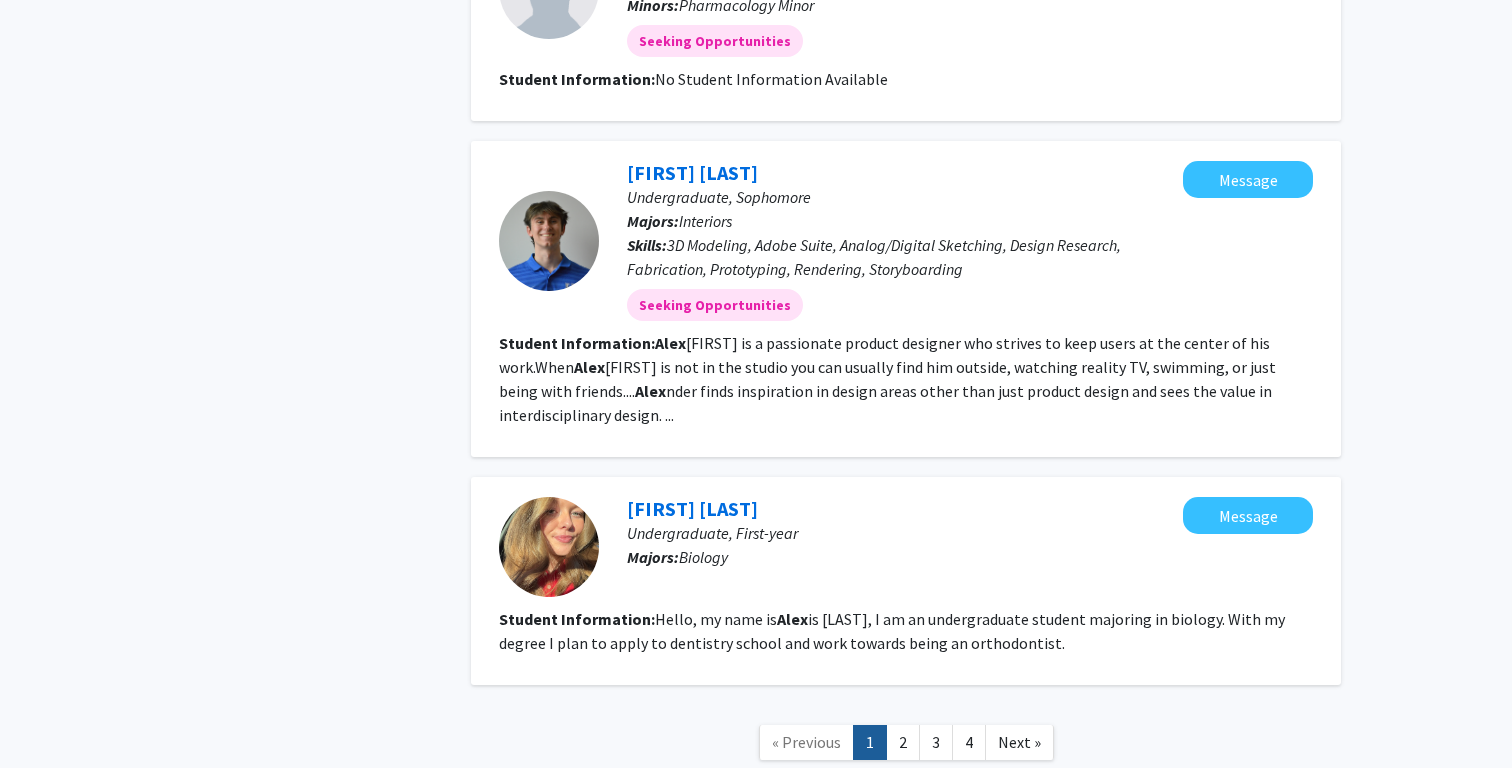 scroll, scrollTop: 2023, scrollLeft: 0, axis: vertical 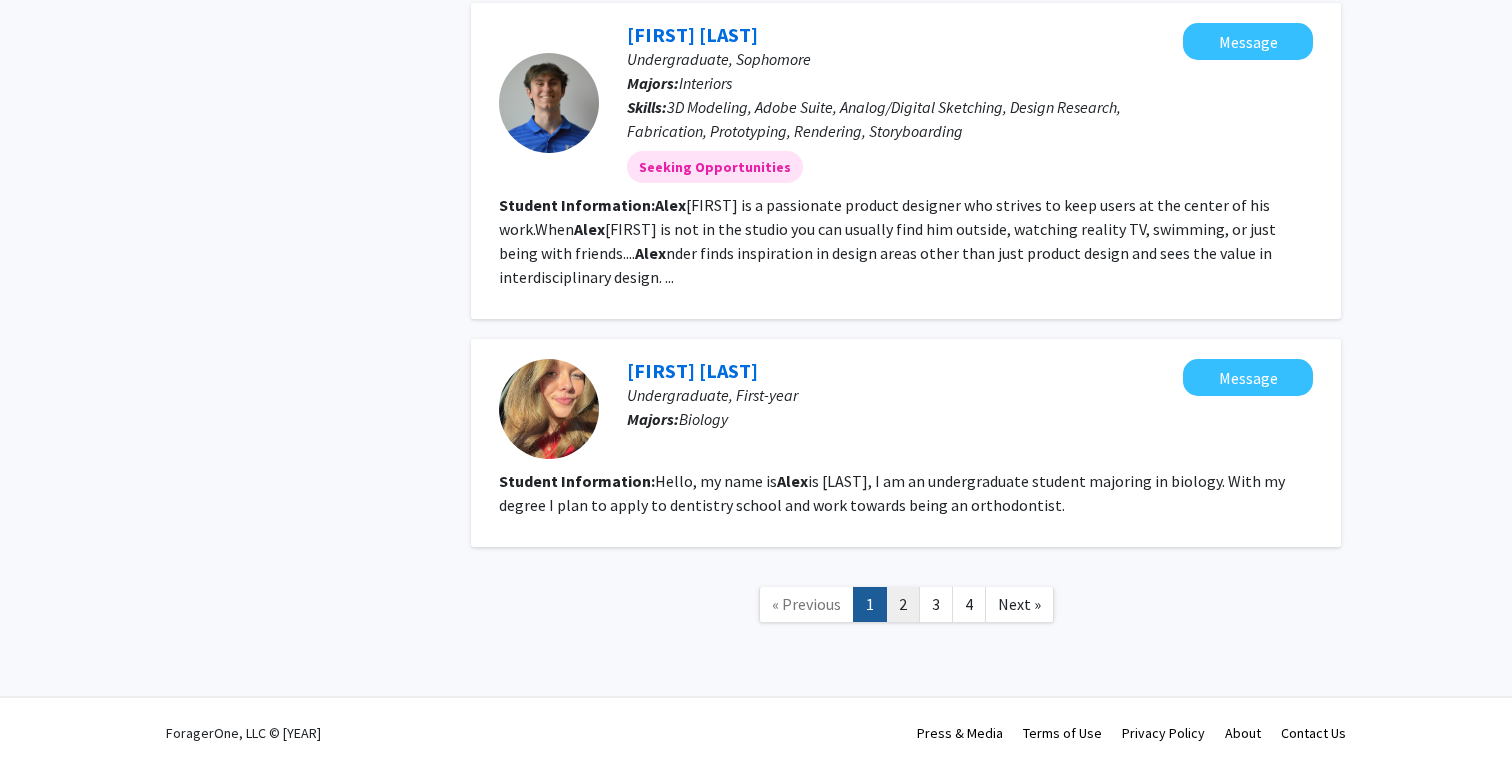 click on "2" 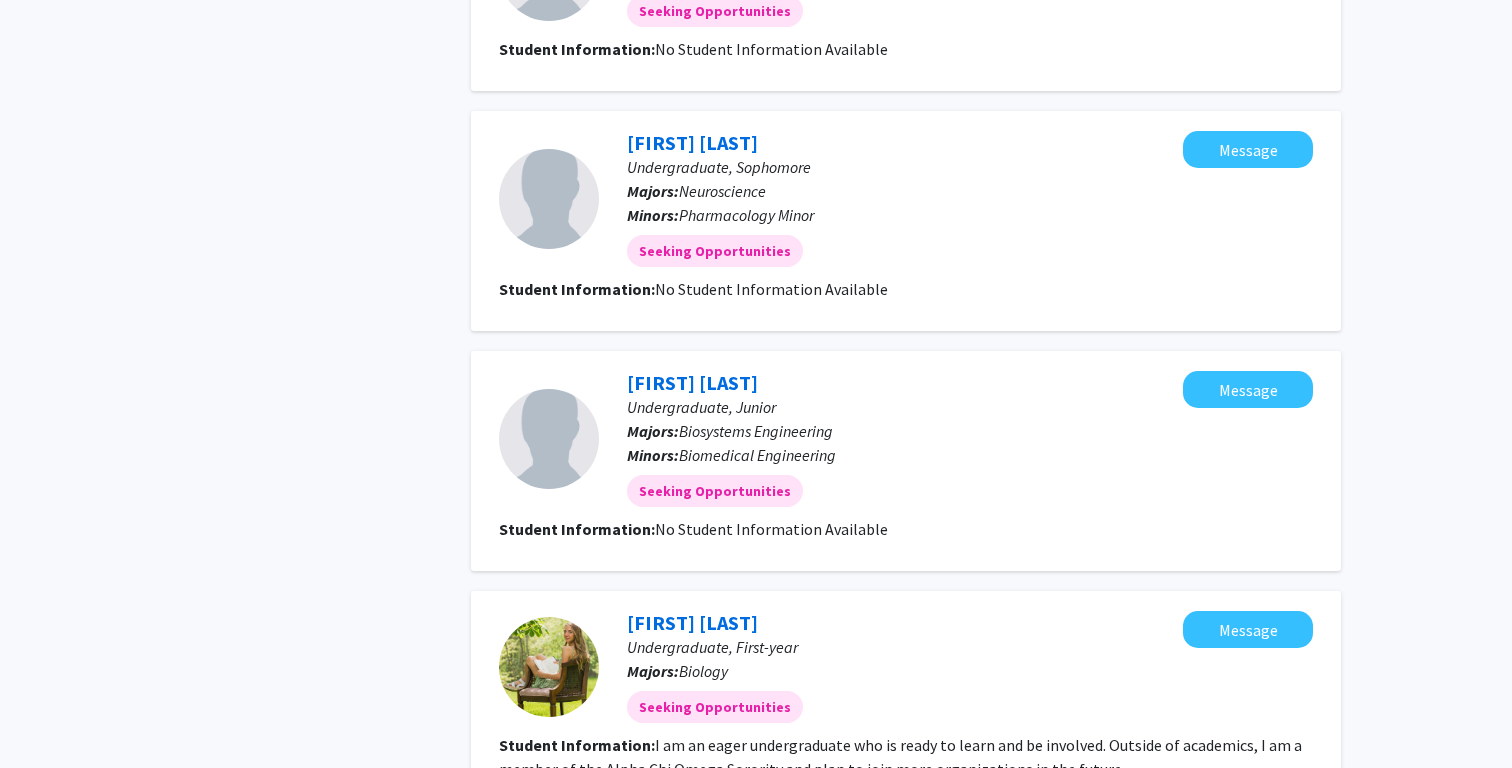 scroll, scrollTop: 1910, scrollLeft: 0, axis: vertical 